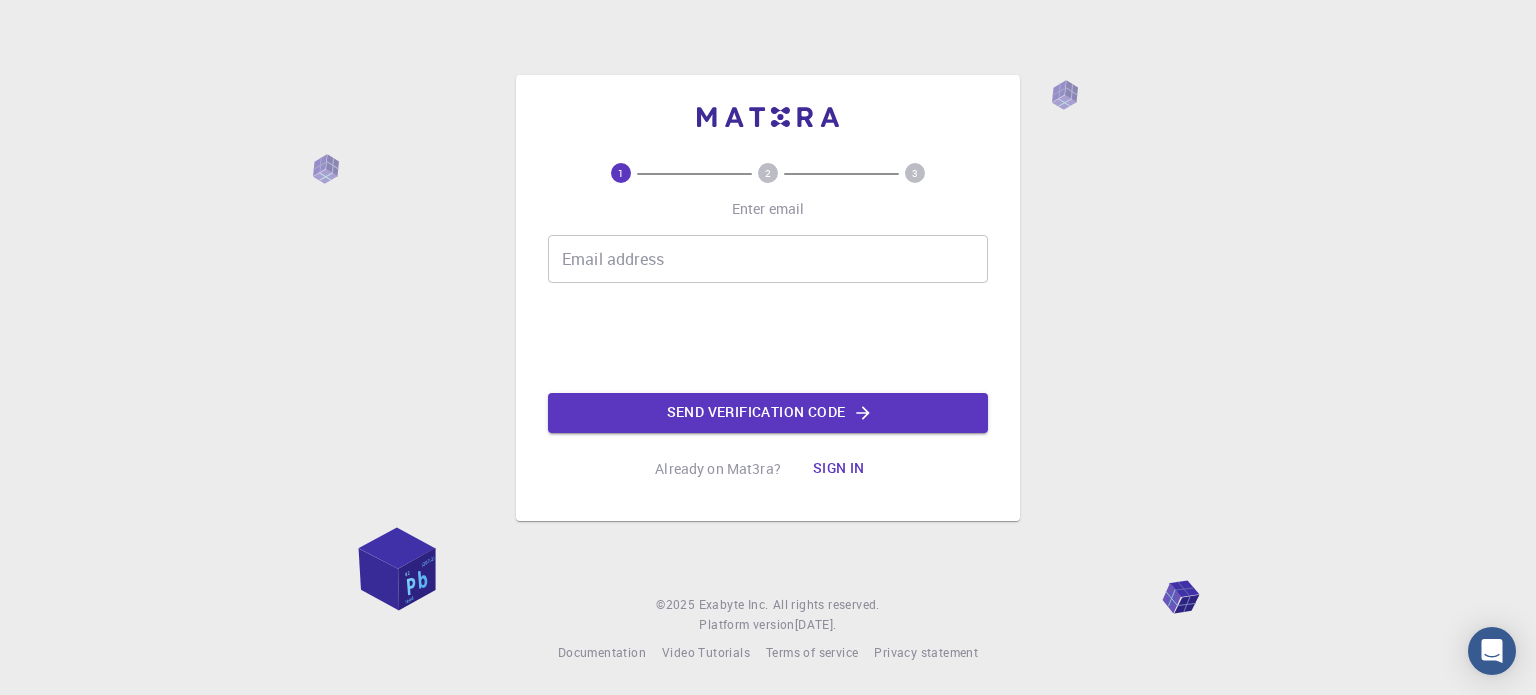scroll, scrollTop: 0, scrollLeft: 0, axis: both 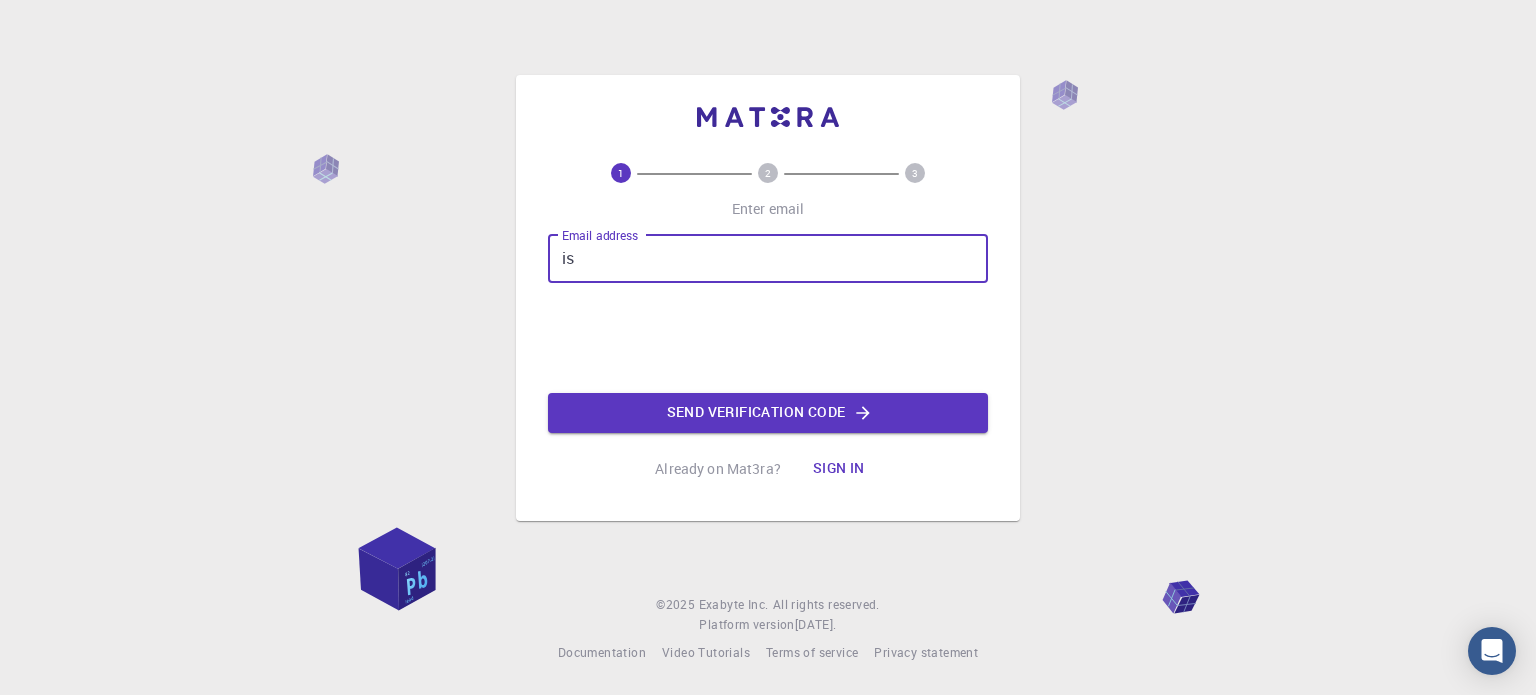 type on "[EMAIL_ADDRESS][DOMAIN_NAME]" 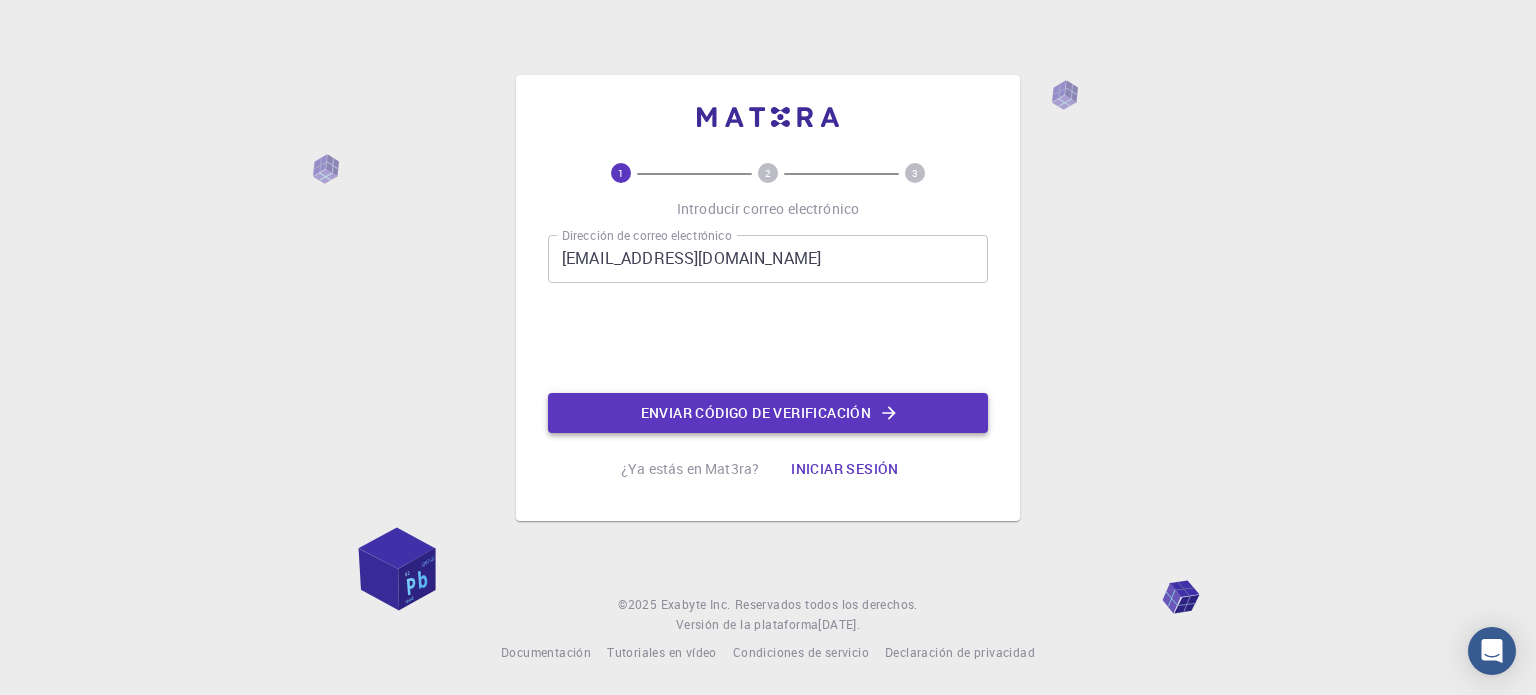 click on "Enviar código de verificación" at bounding box center (756, 412) 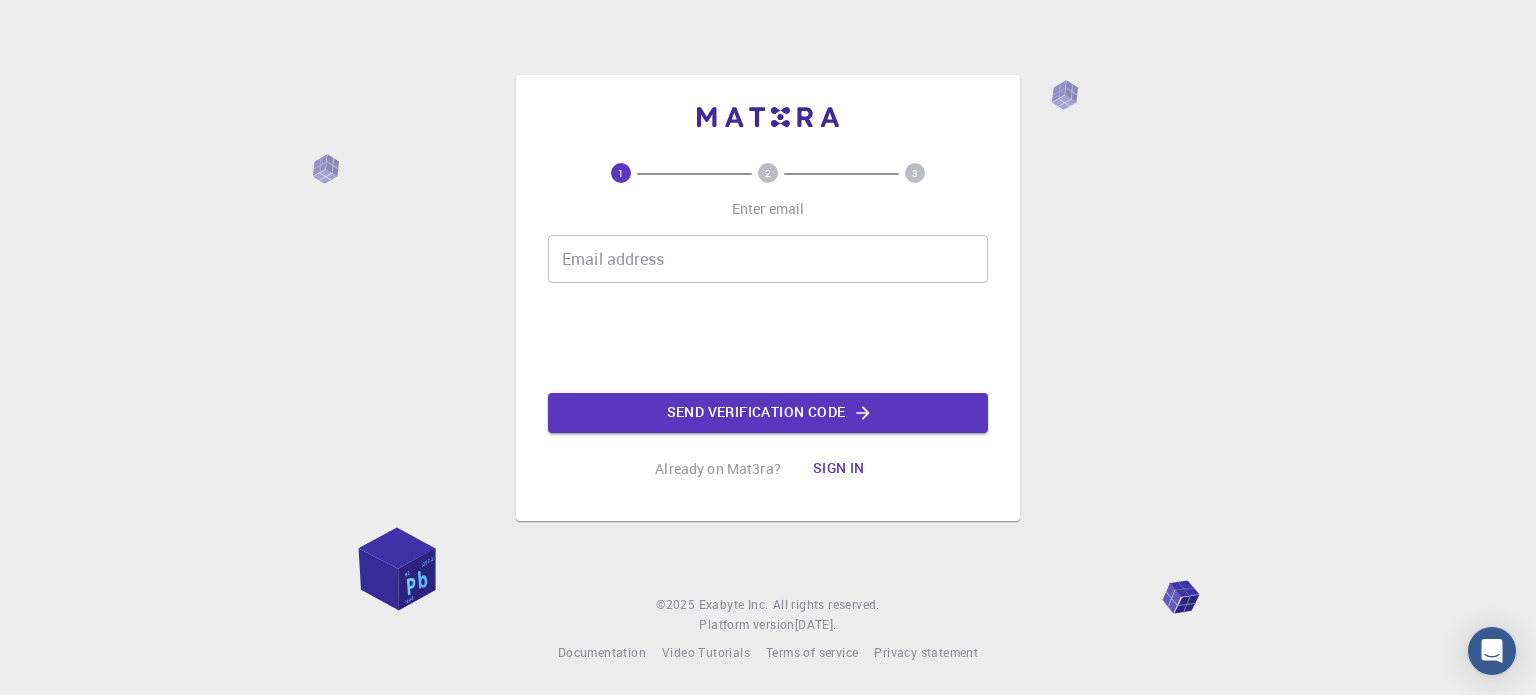 scroll, scrollTop: 0, scrollLeft: 0, axis: both 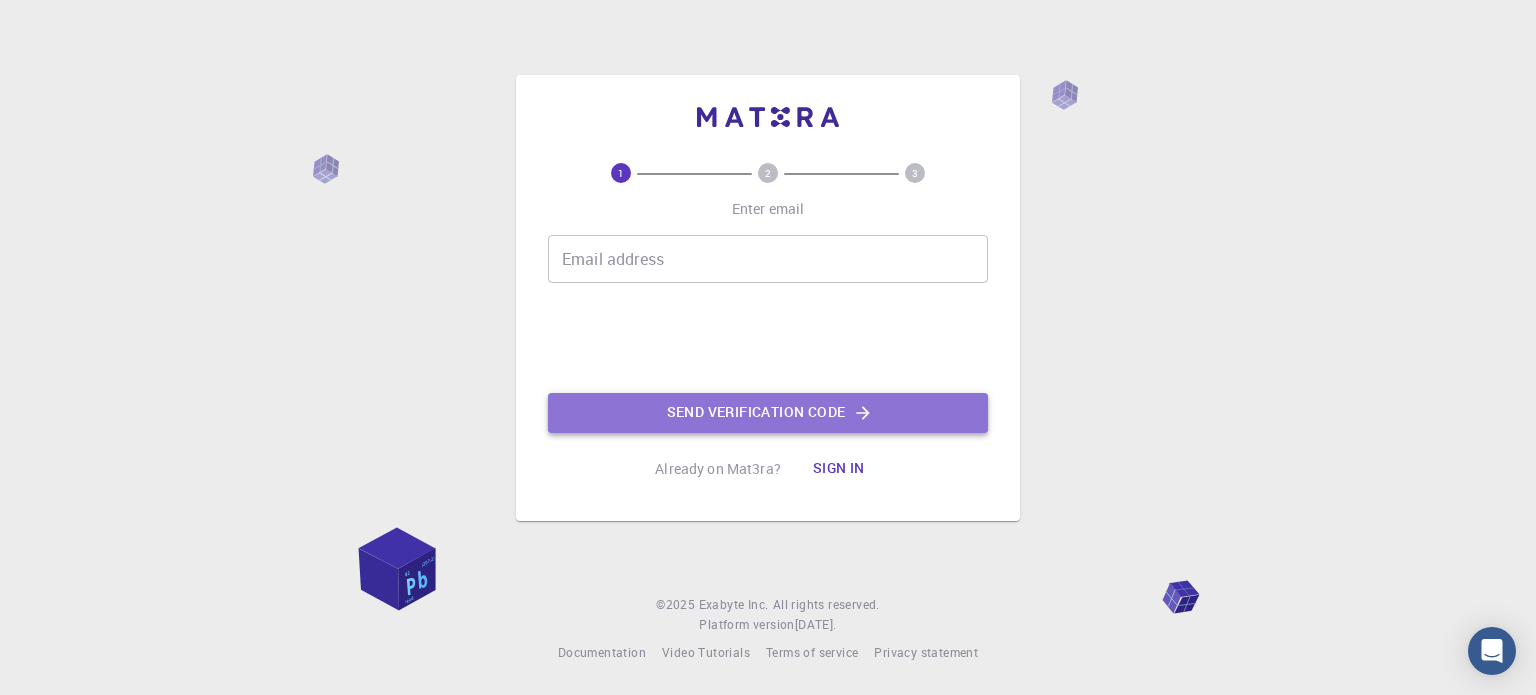 click on "Send verification code" 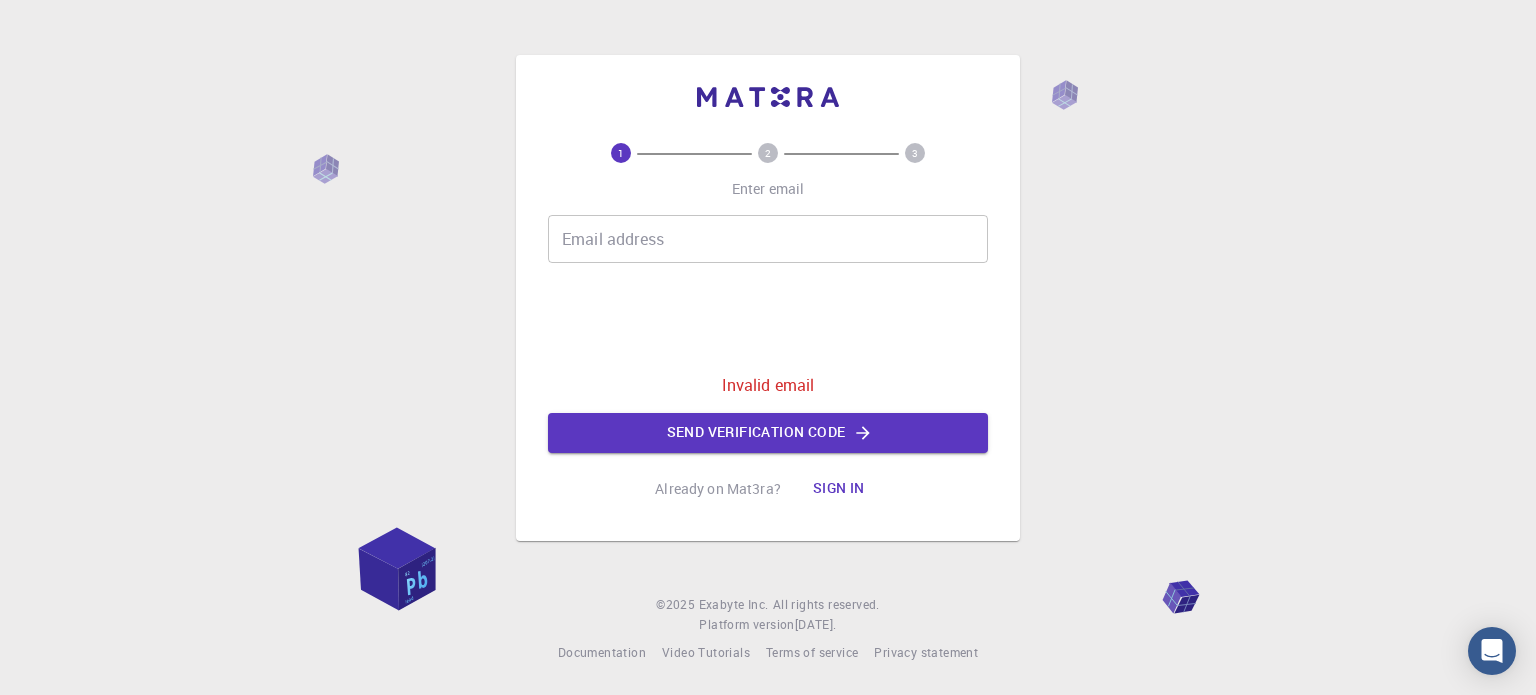 click on "Email address" at bounding box center [768, 239] 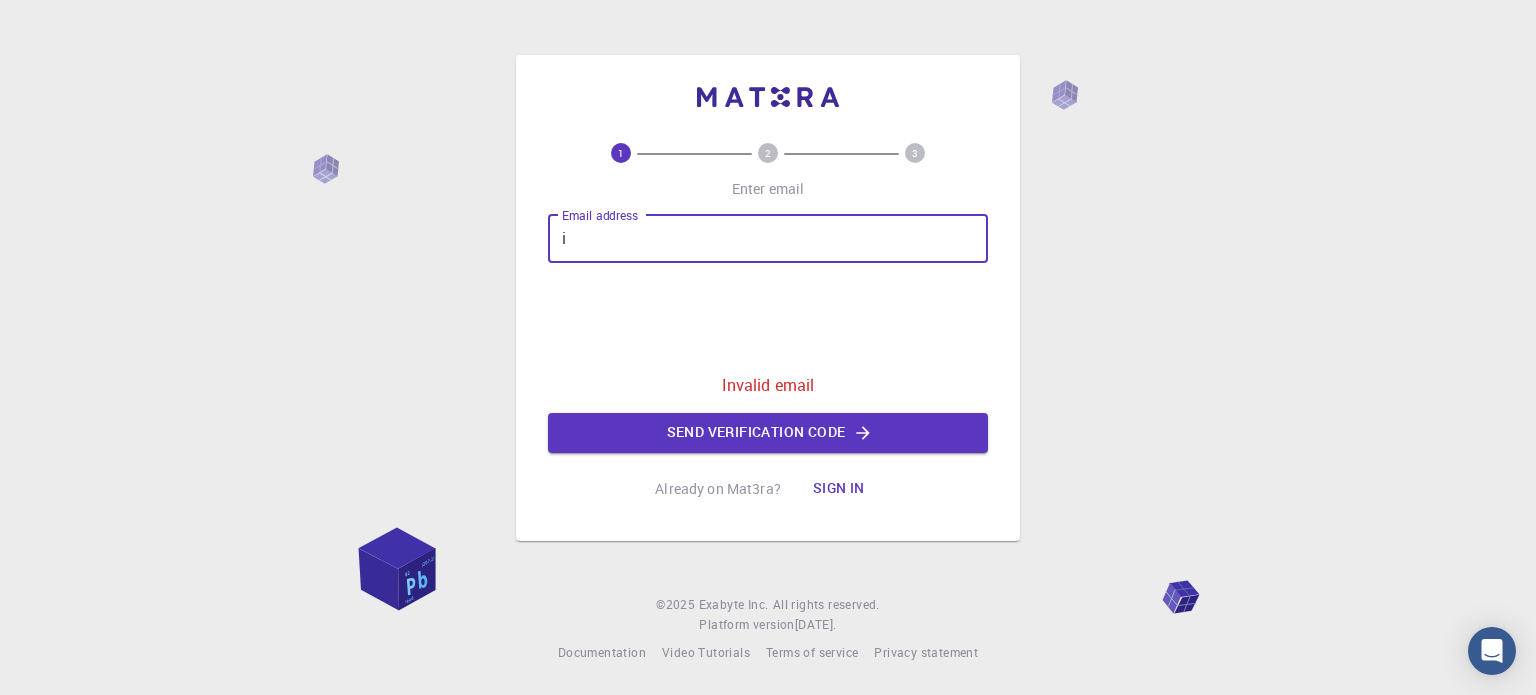 type on "israel_202425010@test.edu.mx" 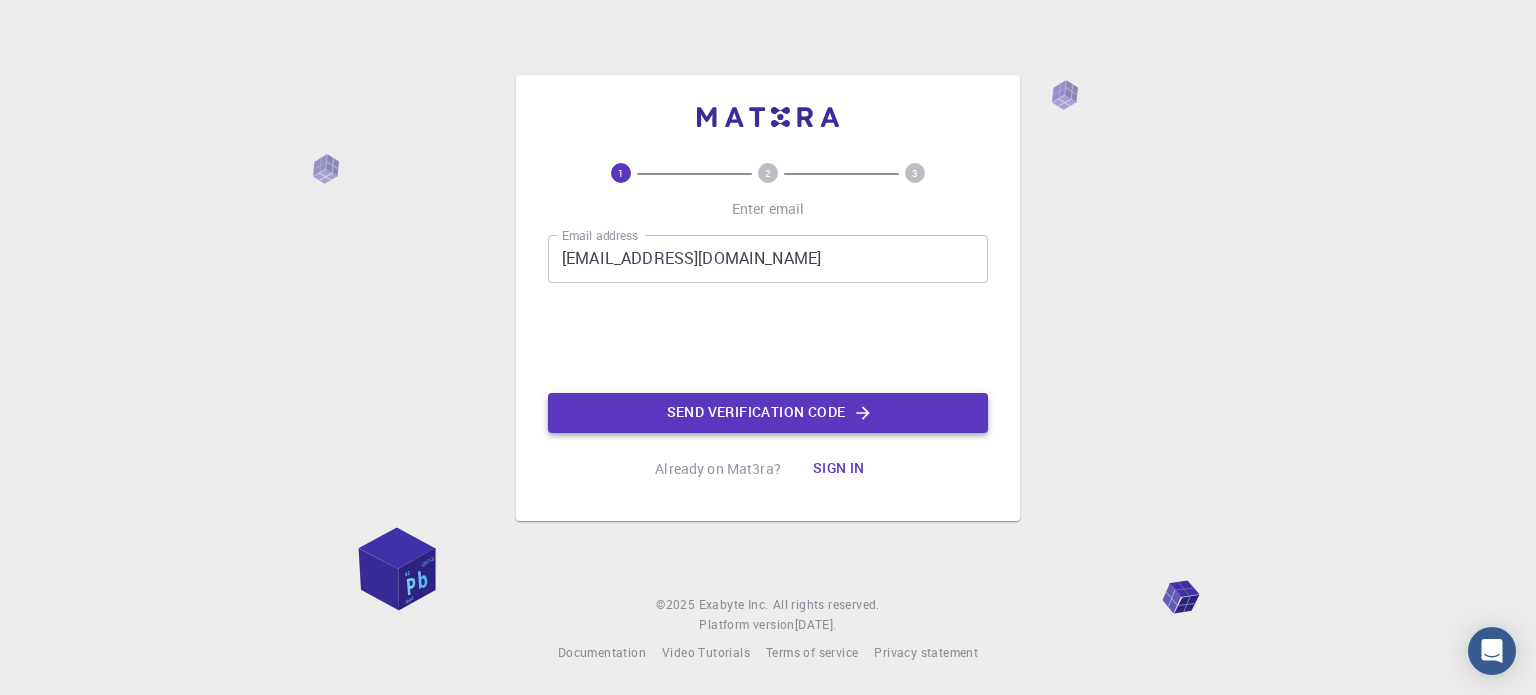 click on "Send verification code" 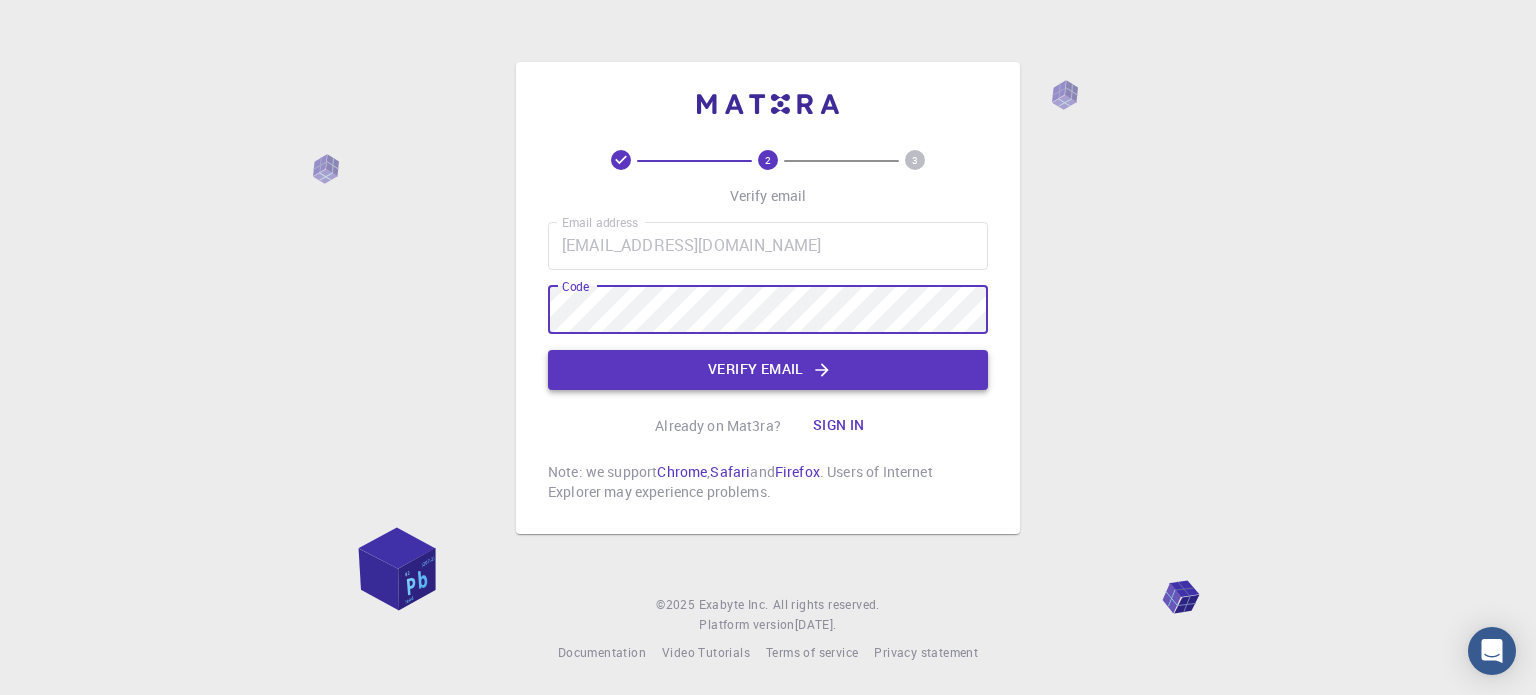 click on "Verify email" 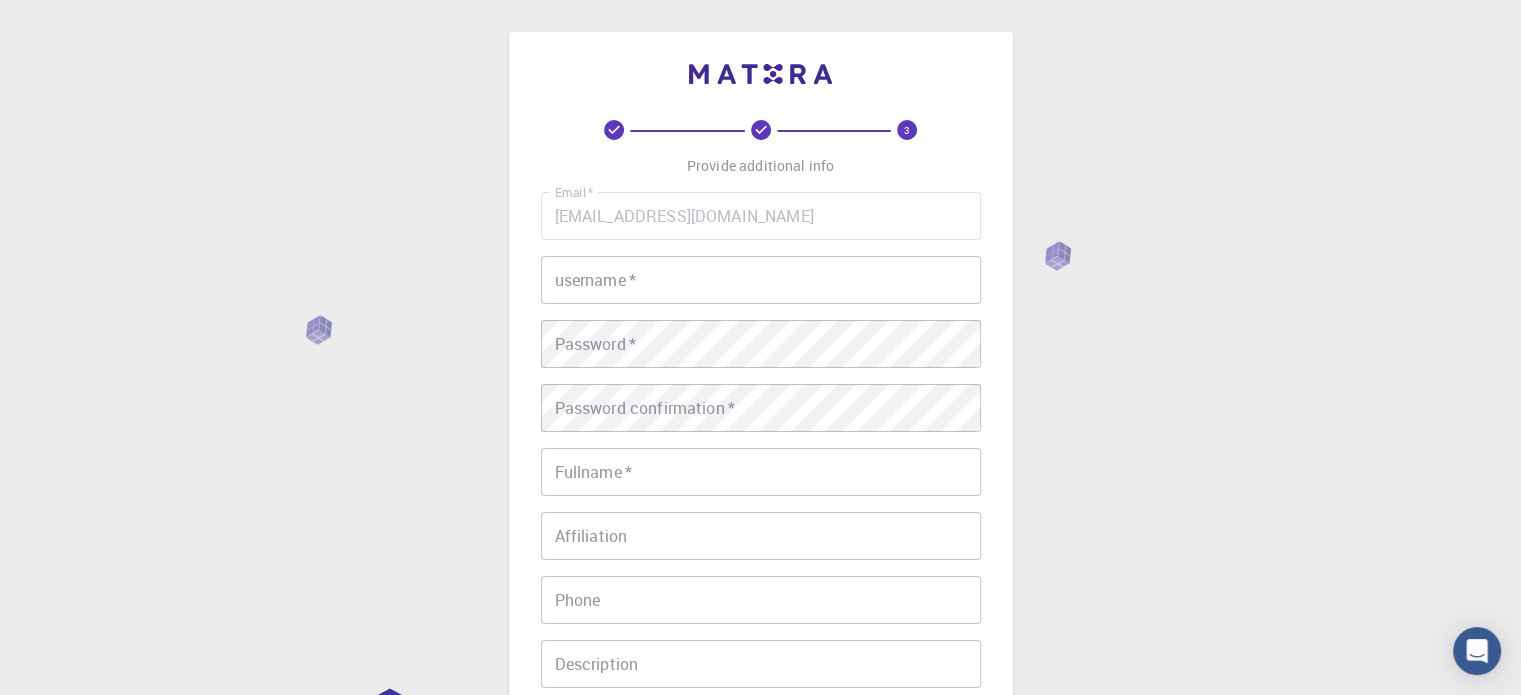 click on "username   *" at bounding box center (761, 280) 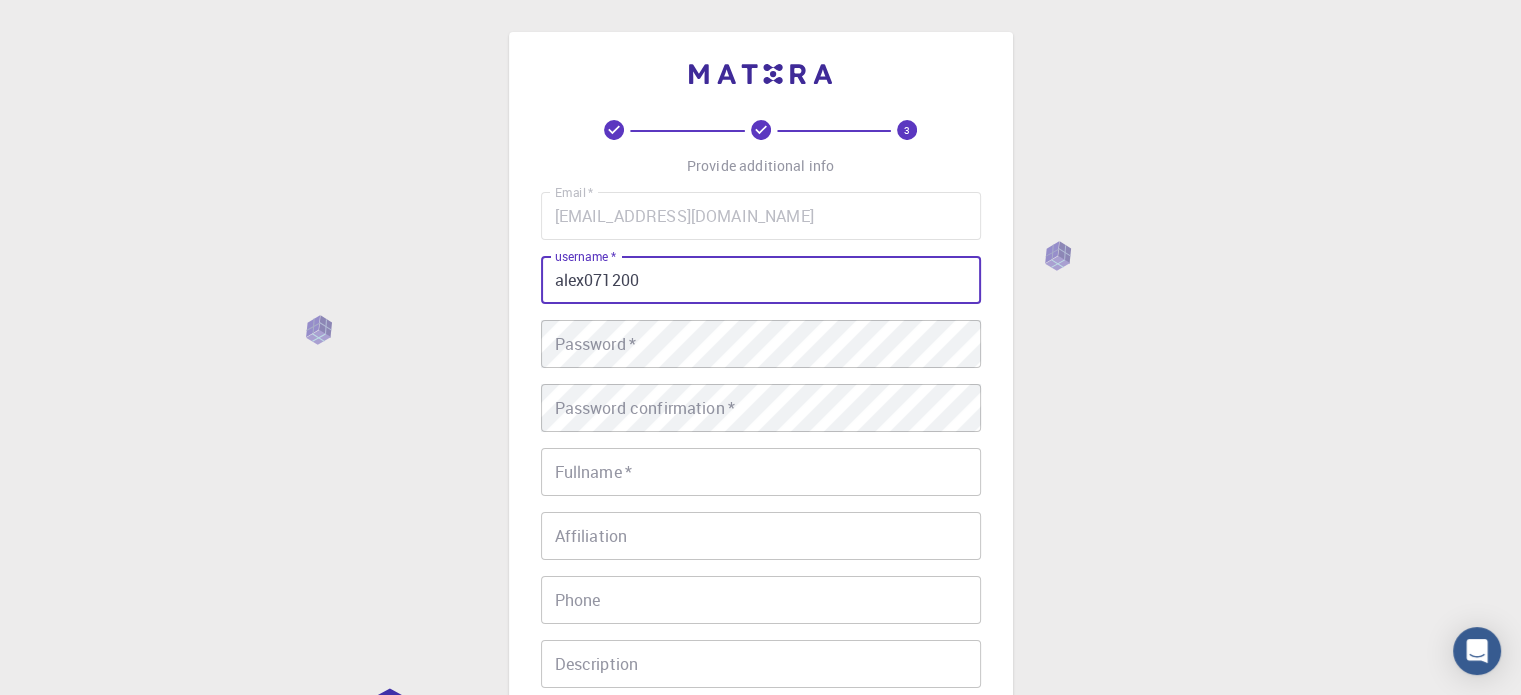type on "alex071200" 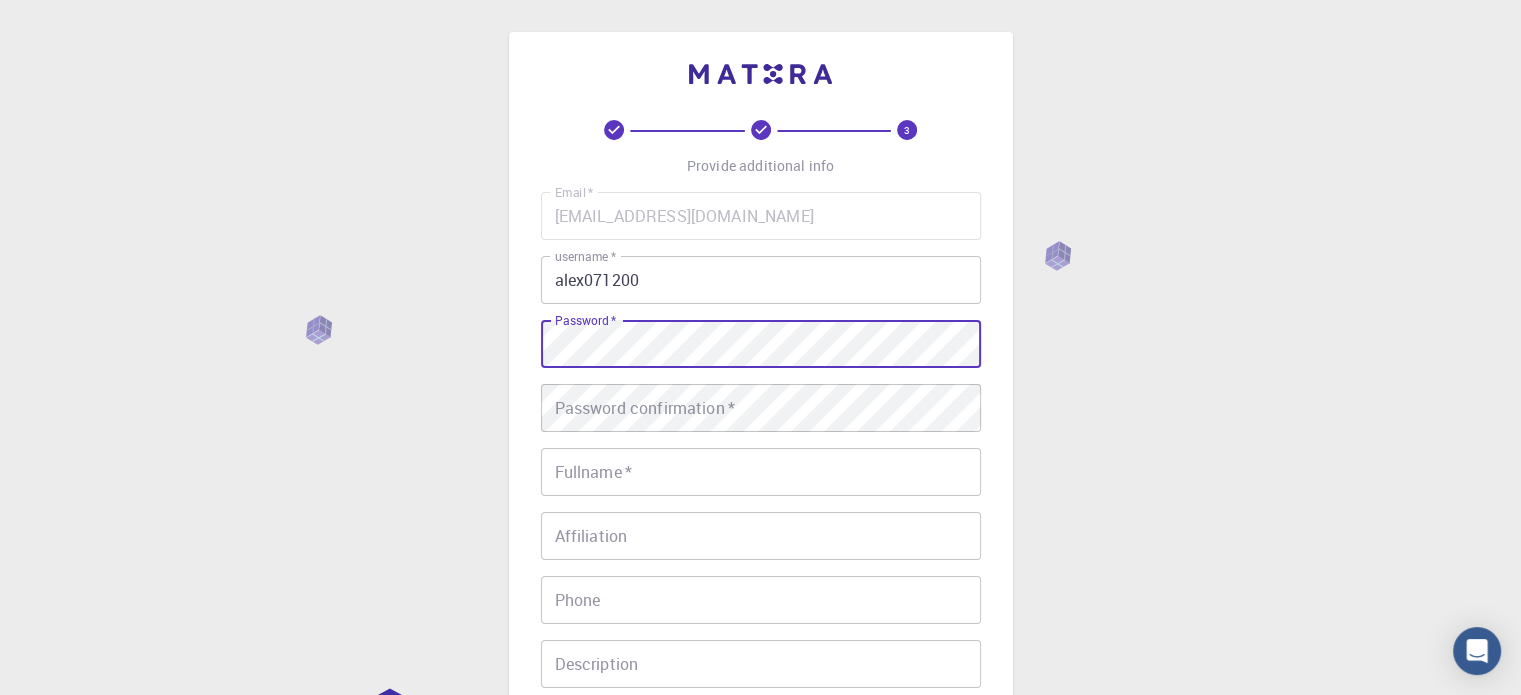 click on "Password confirmation   * Password confirmation   *" at bounding box center (761, 408) 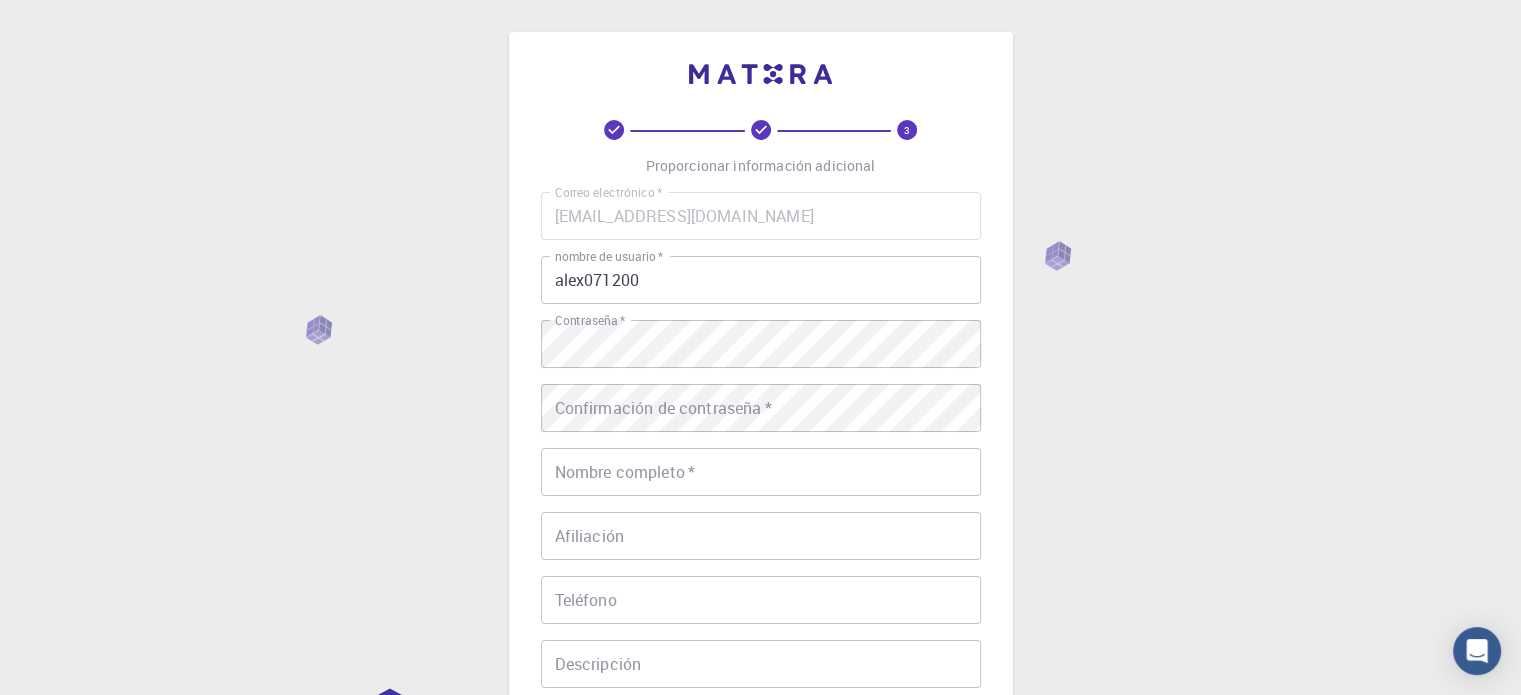 click on "Confirmación de contraseña    * Confirmación de contraseña    *" at bounding box center (761, 408) 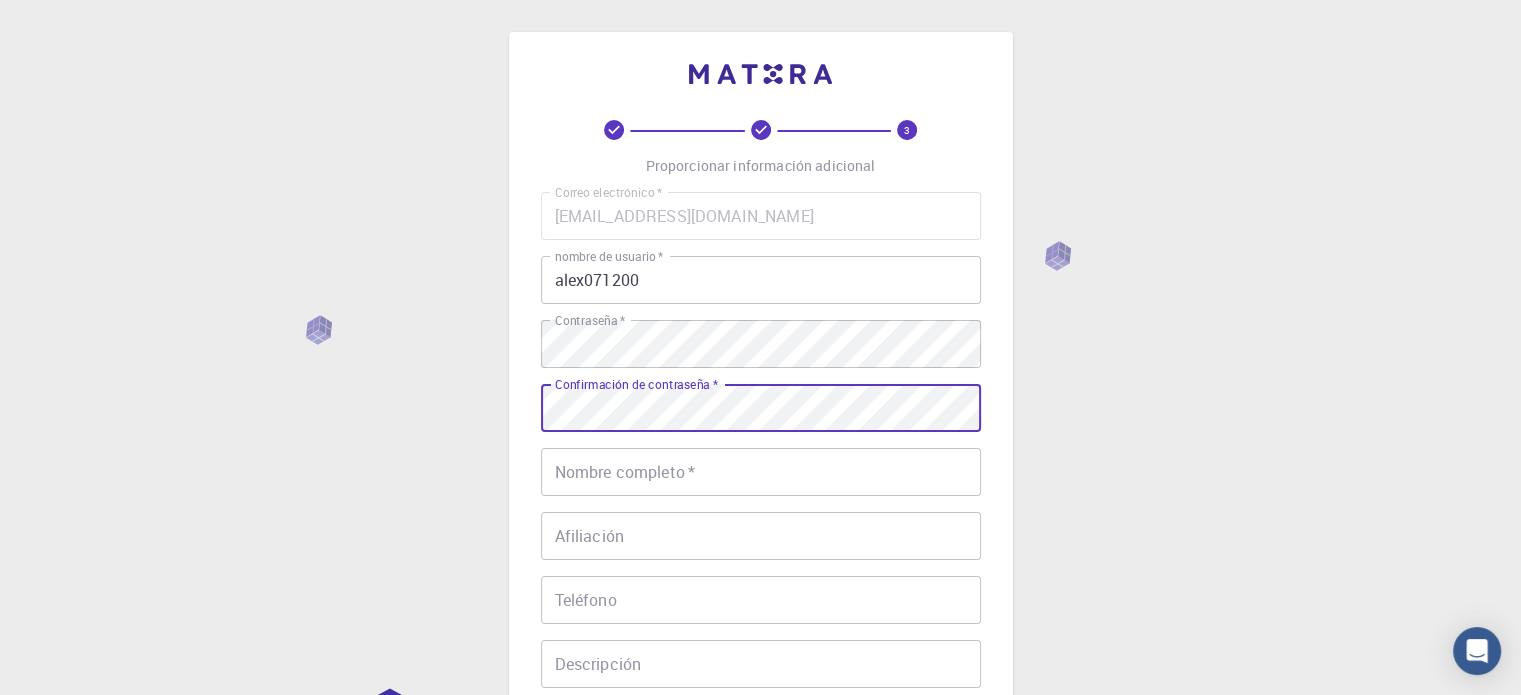 click on "Nombre completo    * Nombre completo    *" at bounding box center (761, 472) 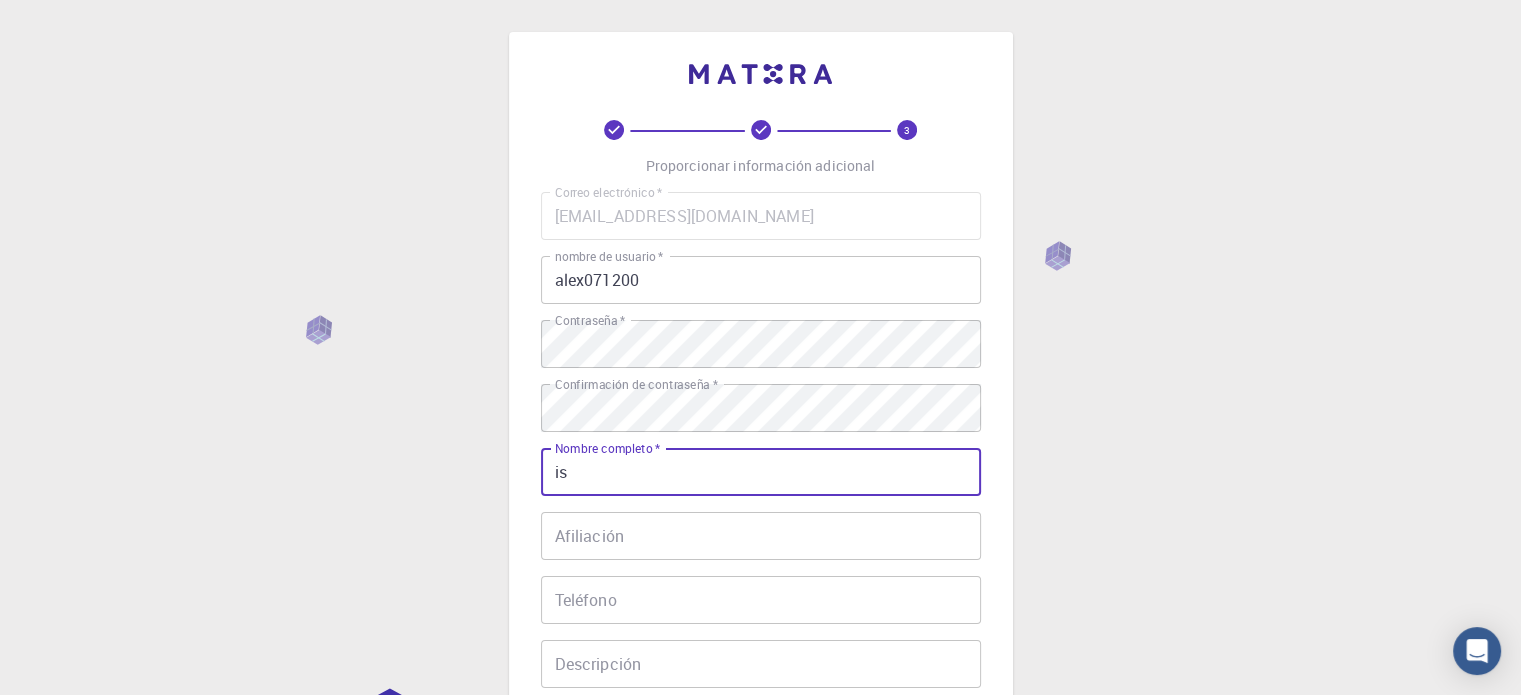 type on "i" 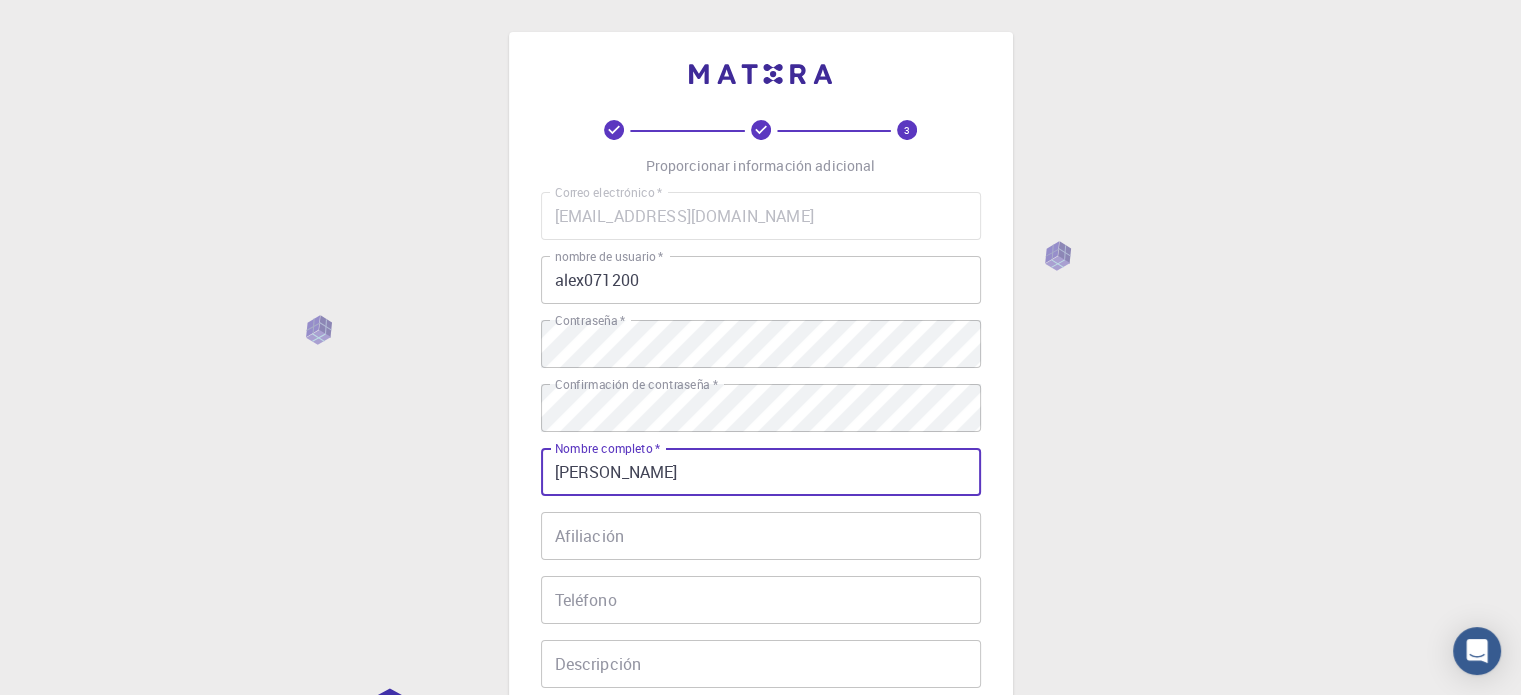 type on "ISRAEL ALEJANDRO DELGADO ALVAREZ" 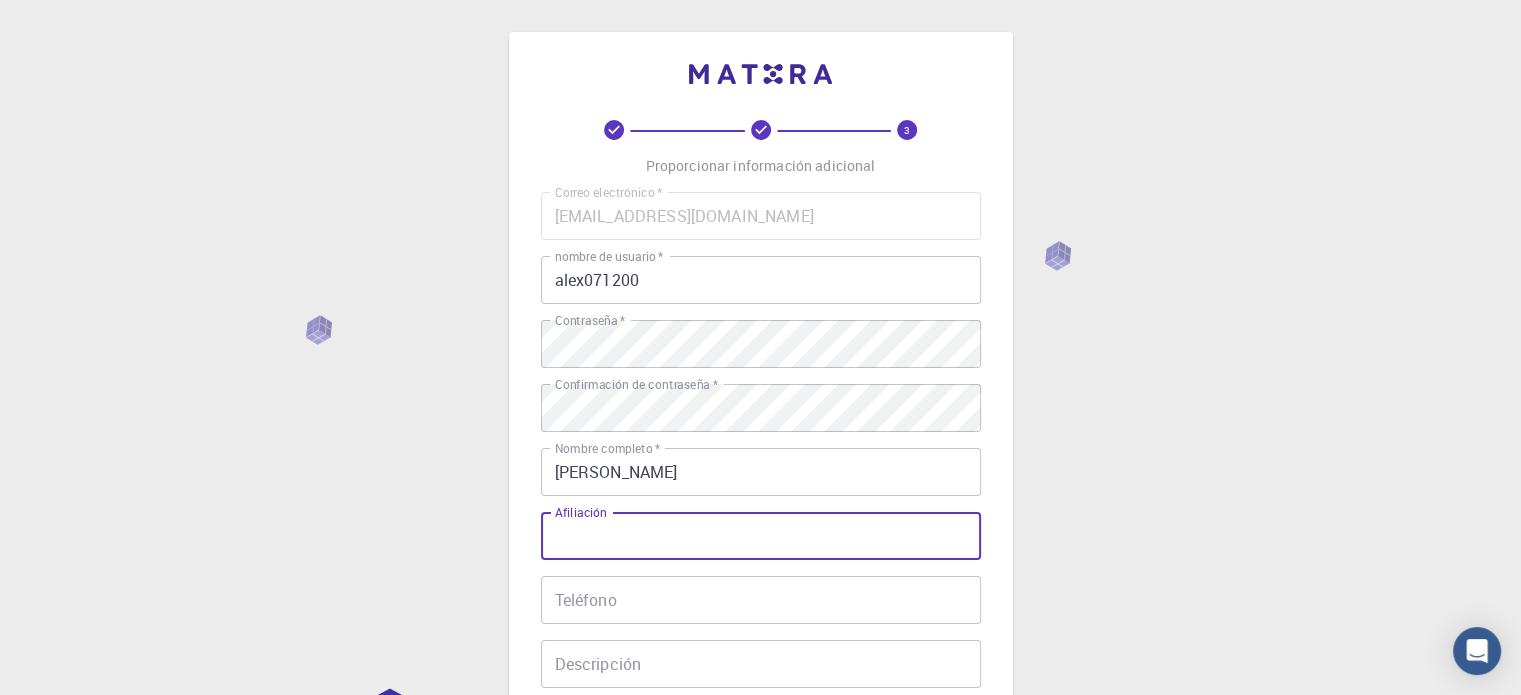 click on "Afiliación" at bounding box center (761, 536) 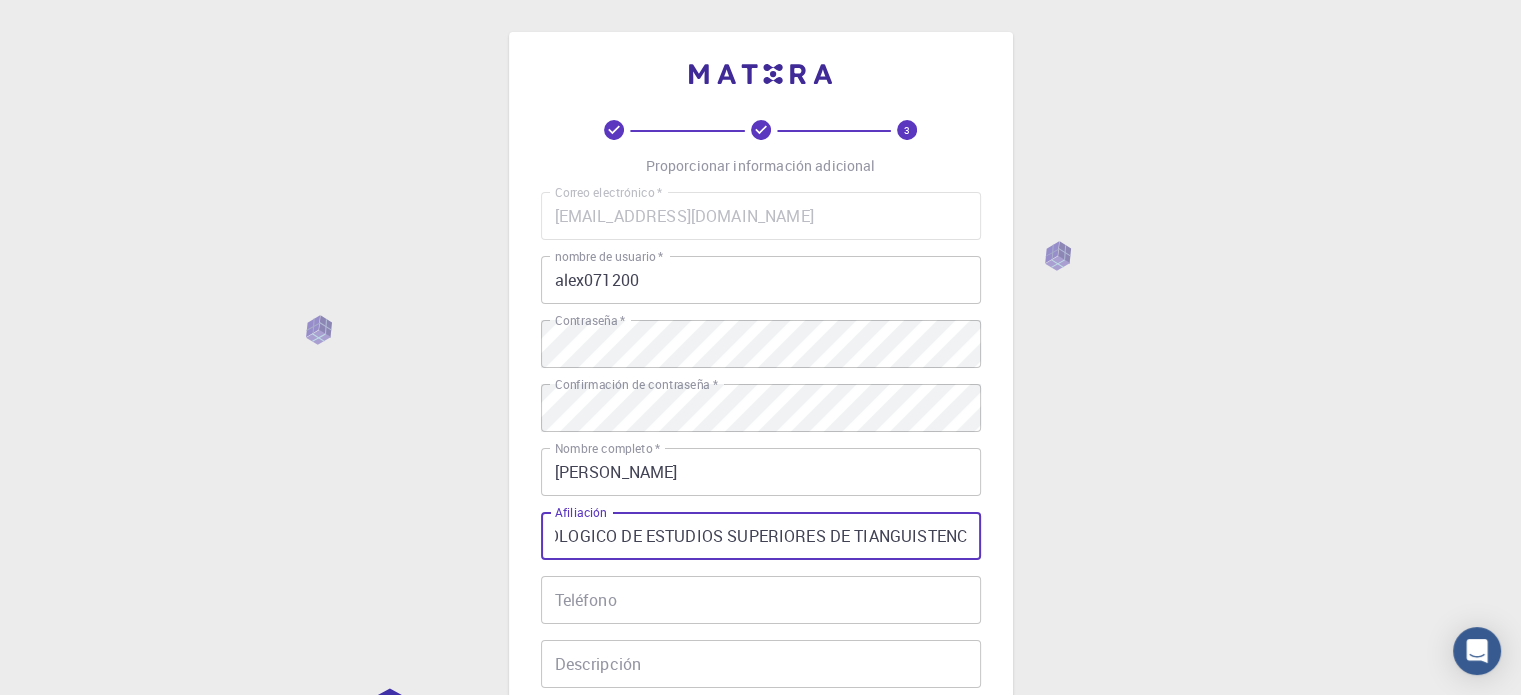 scroll, scrollTop: 0, scrollLeft: 57, axis: horizontal 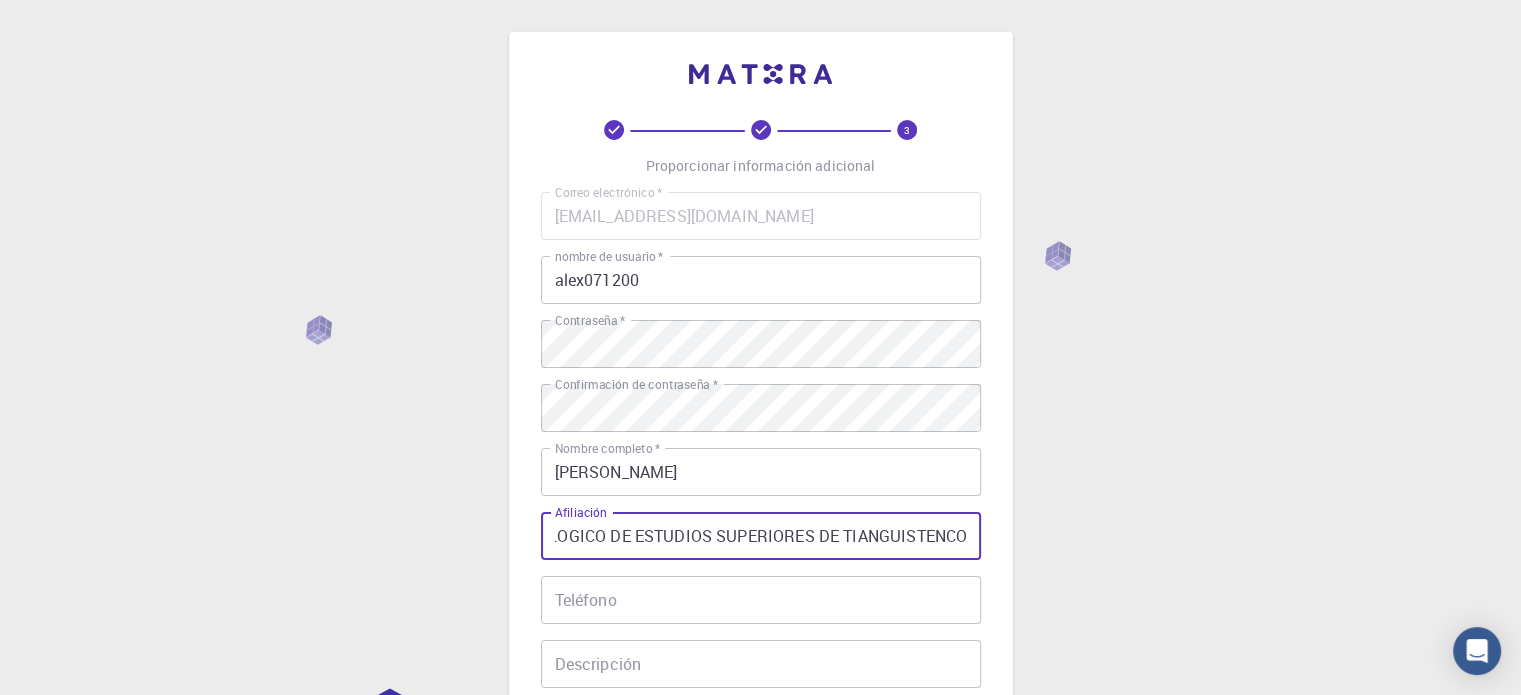 type on "TECNOLOGICO DE ESTUDIOS SUPERIORES DE TIANGUISTENCO" 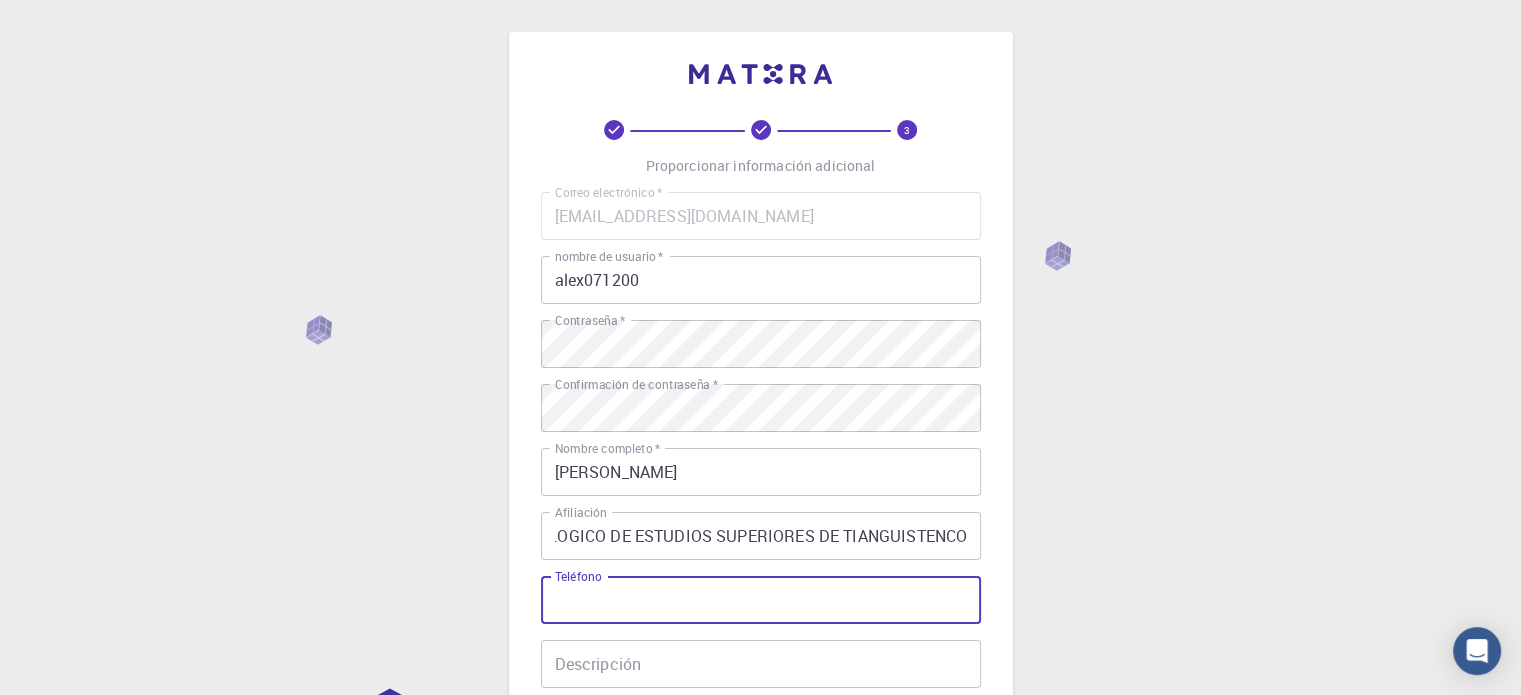 scroll, scrollTop: 0, scrollLeft: 0, axis: both 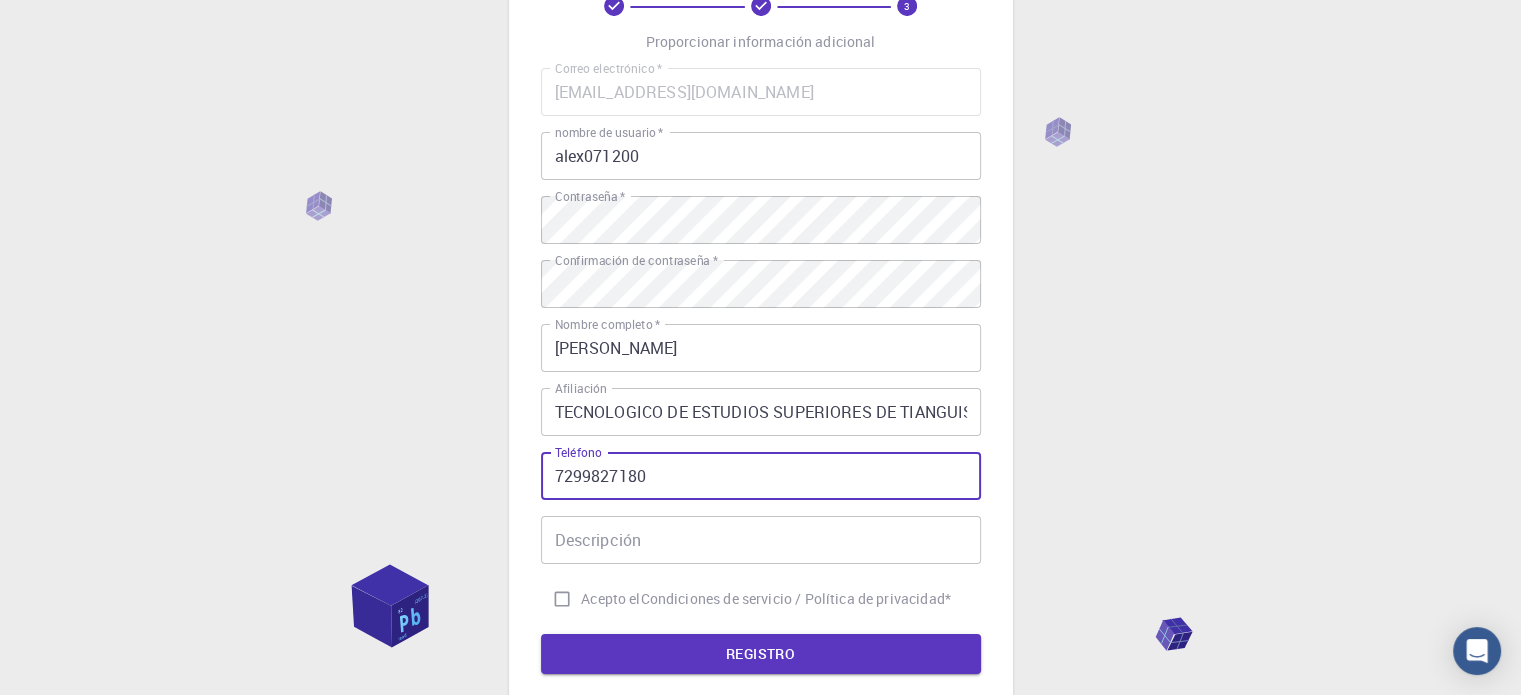 type on "7299827180" 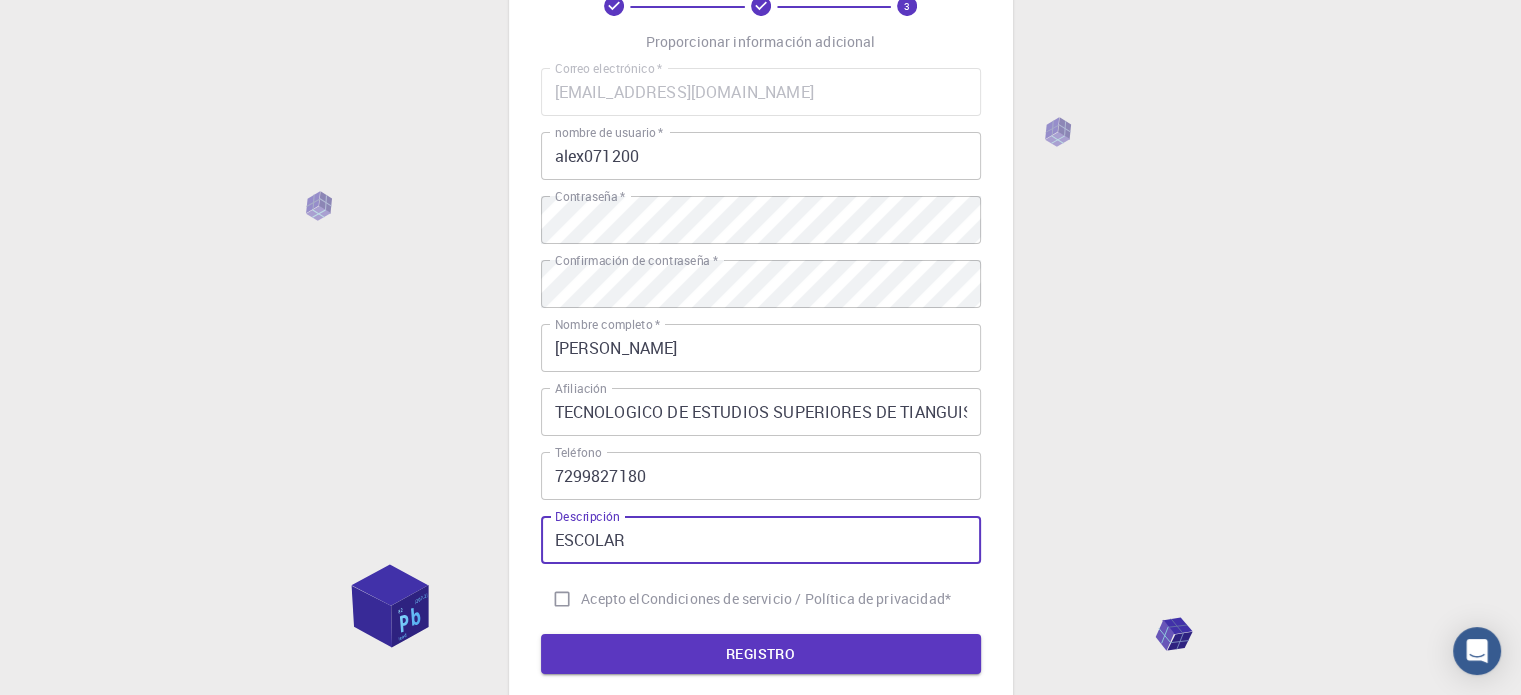 type on "ESCOLAR" 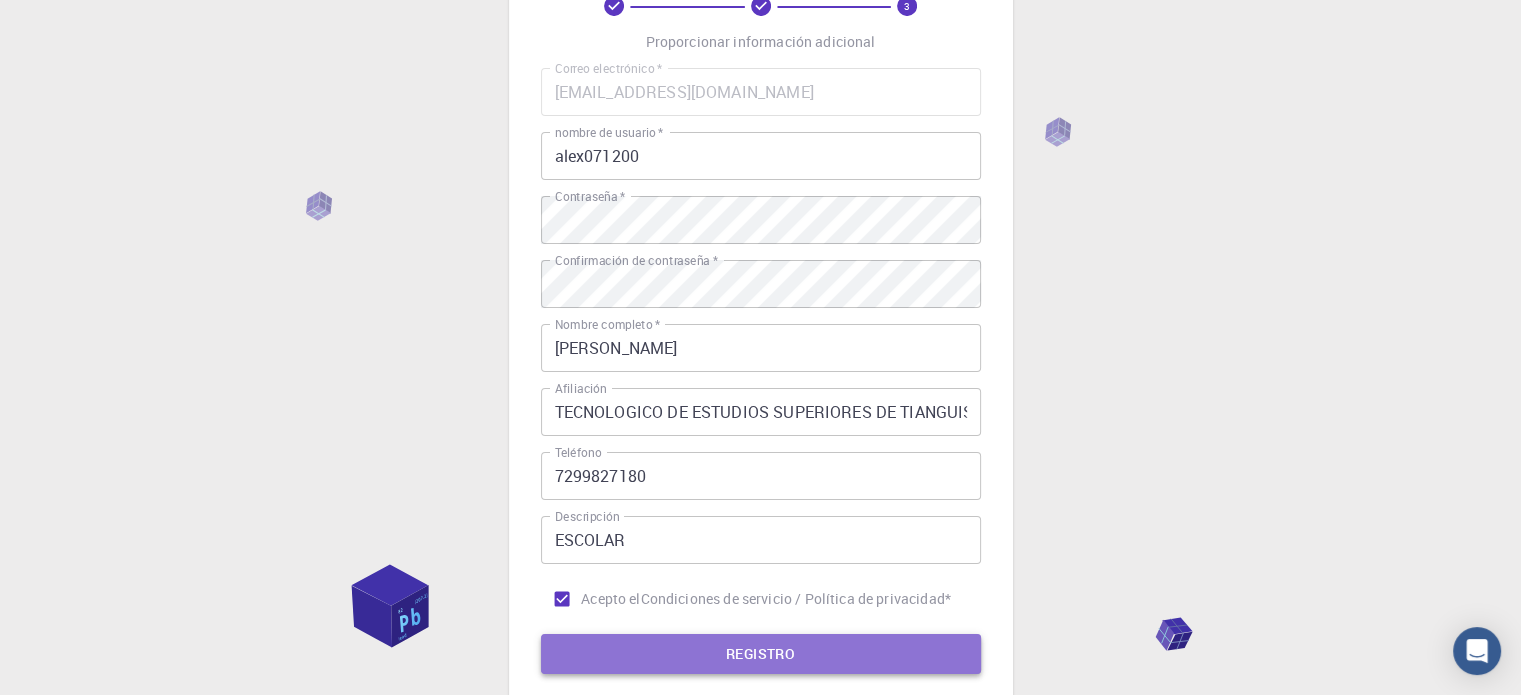 click on "REGISTRO" at bounding box center (761, 654) 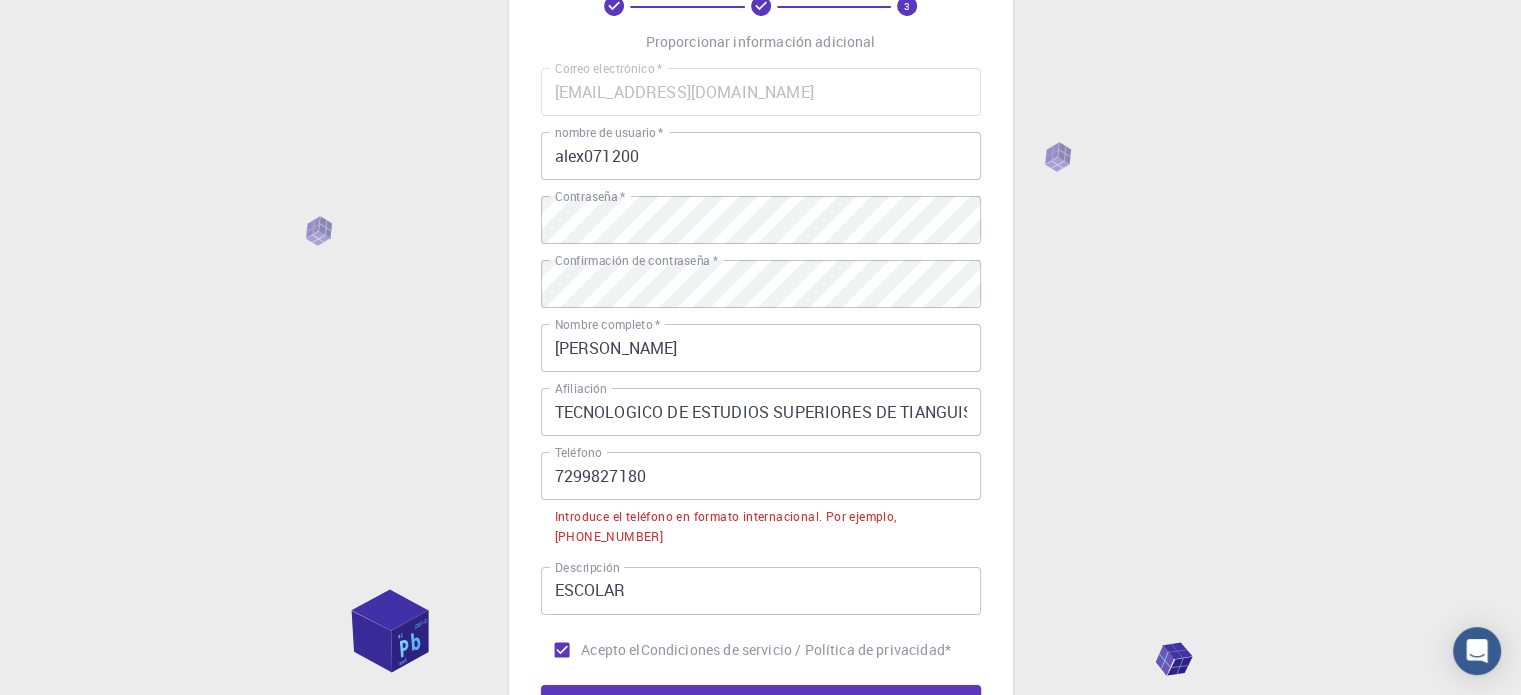 click on "7299827180" at bounding box center (761, 476) 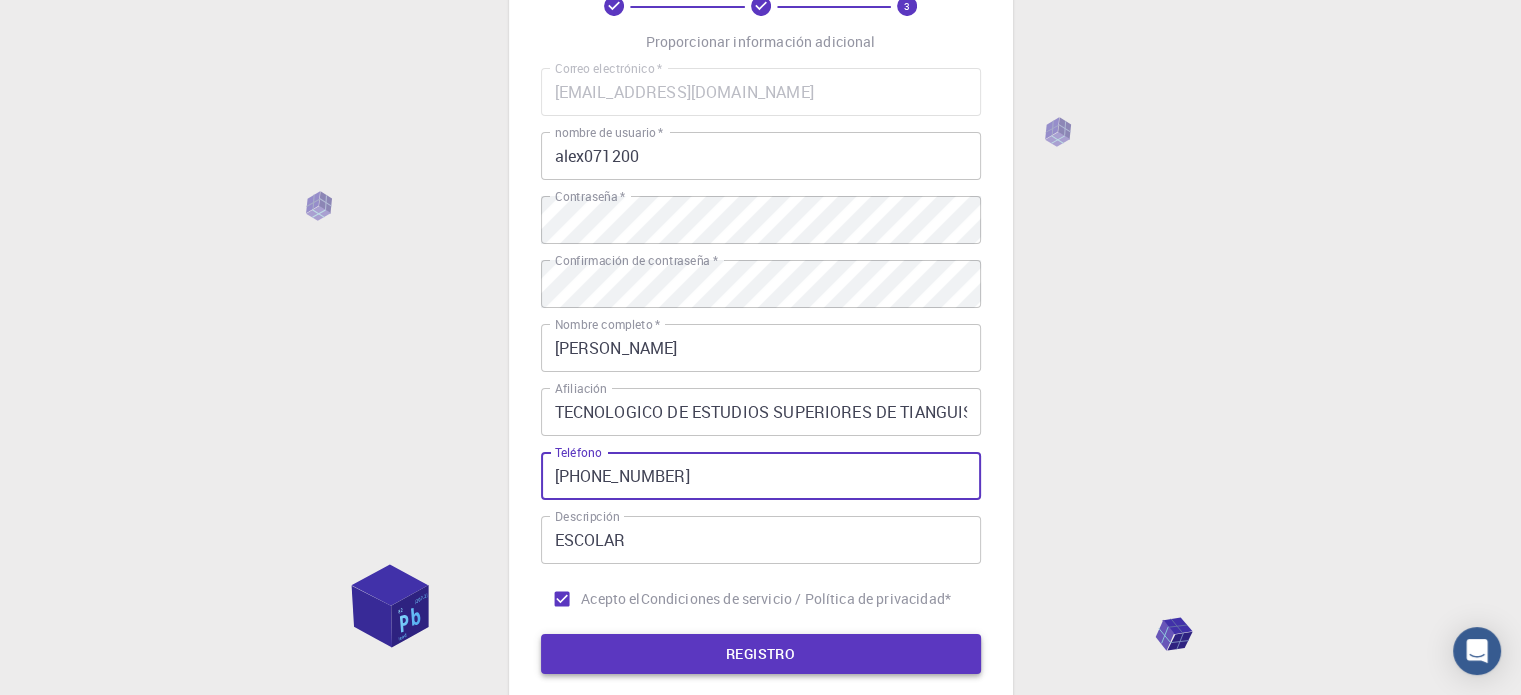 type on "+527299827180" 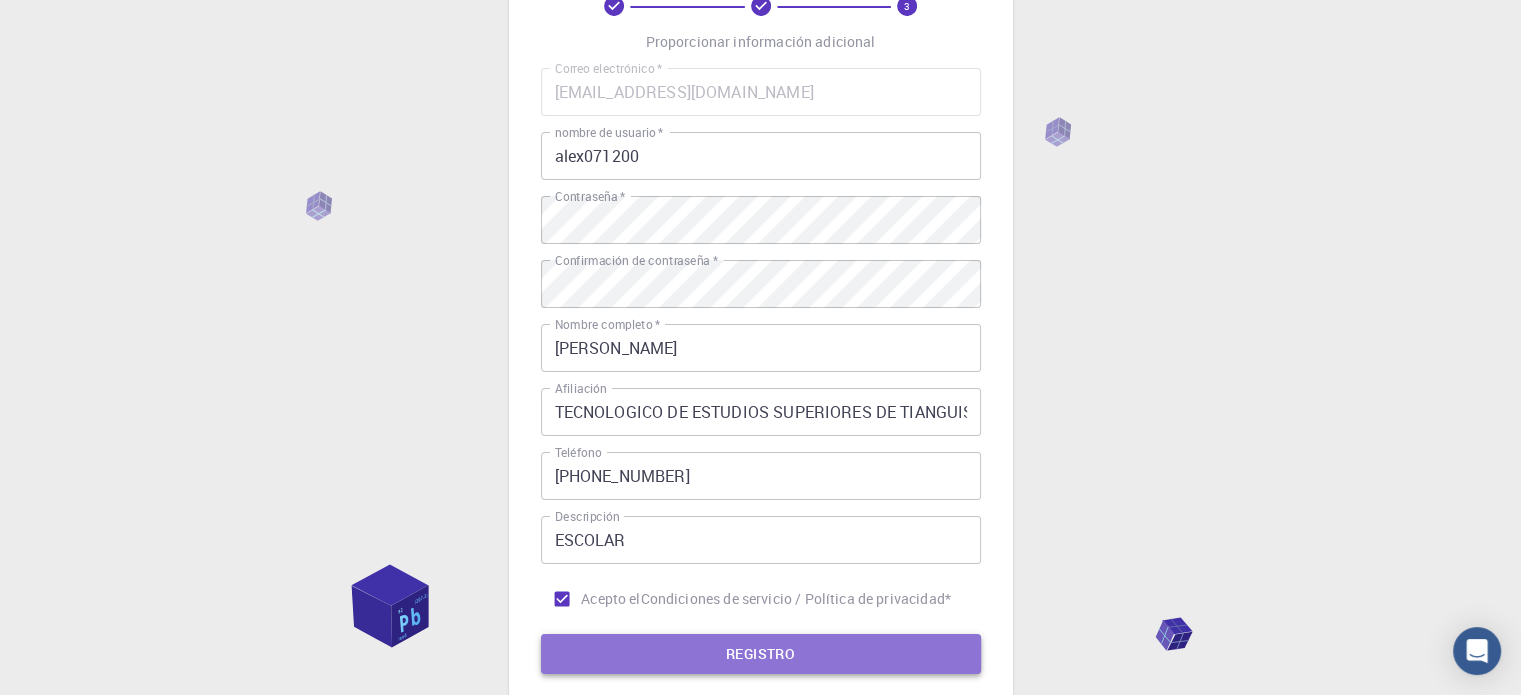 click on "REGISTRO" at bounding box center (761, 654) 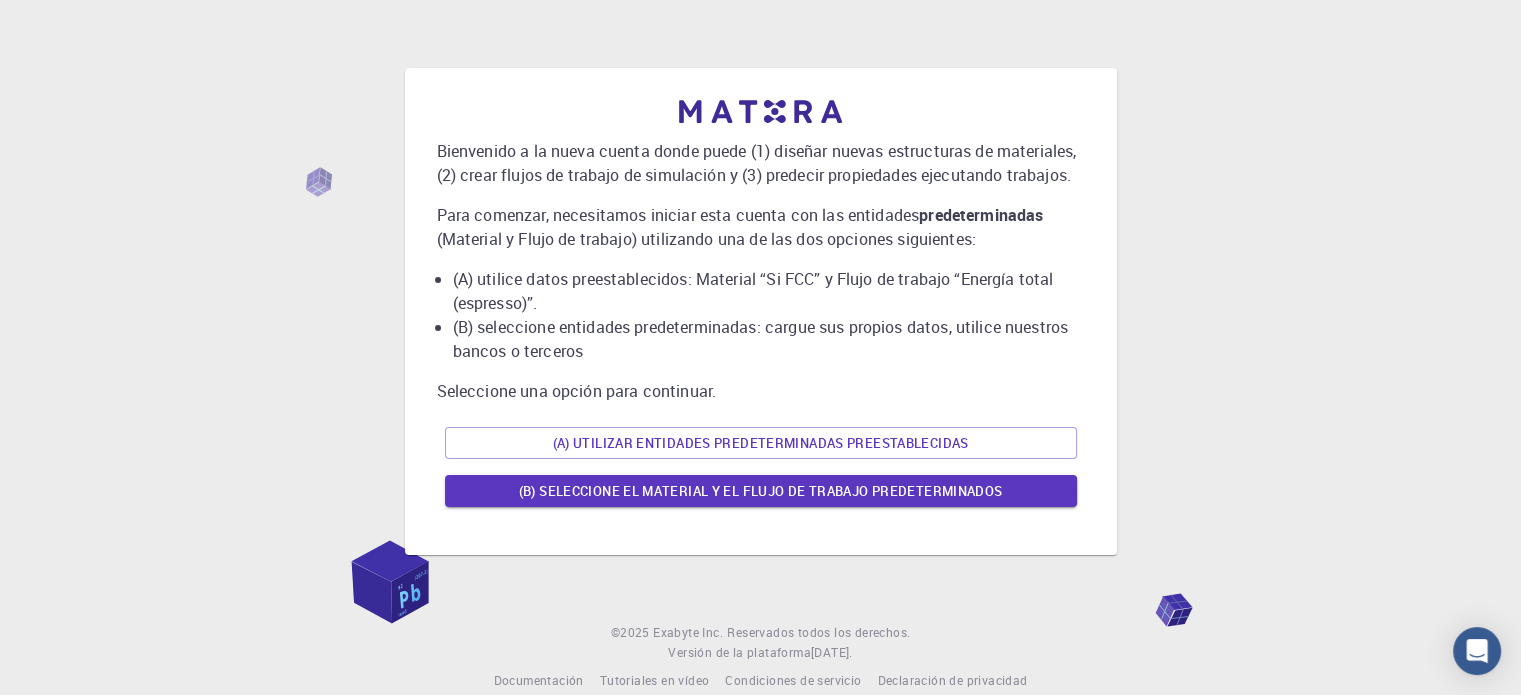 scroll, scrollTop: 0, scrollLeft: 0, axis: both 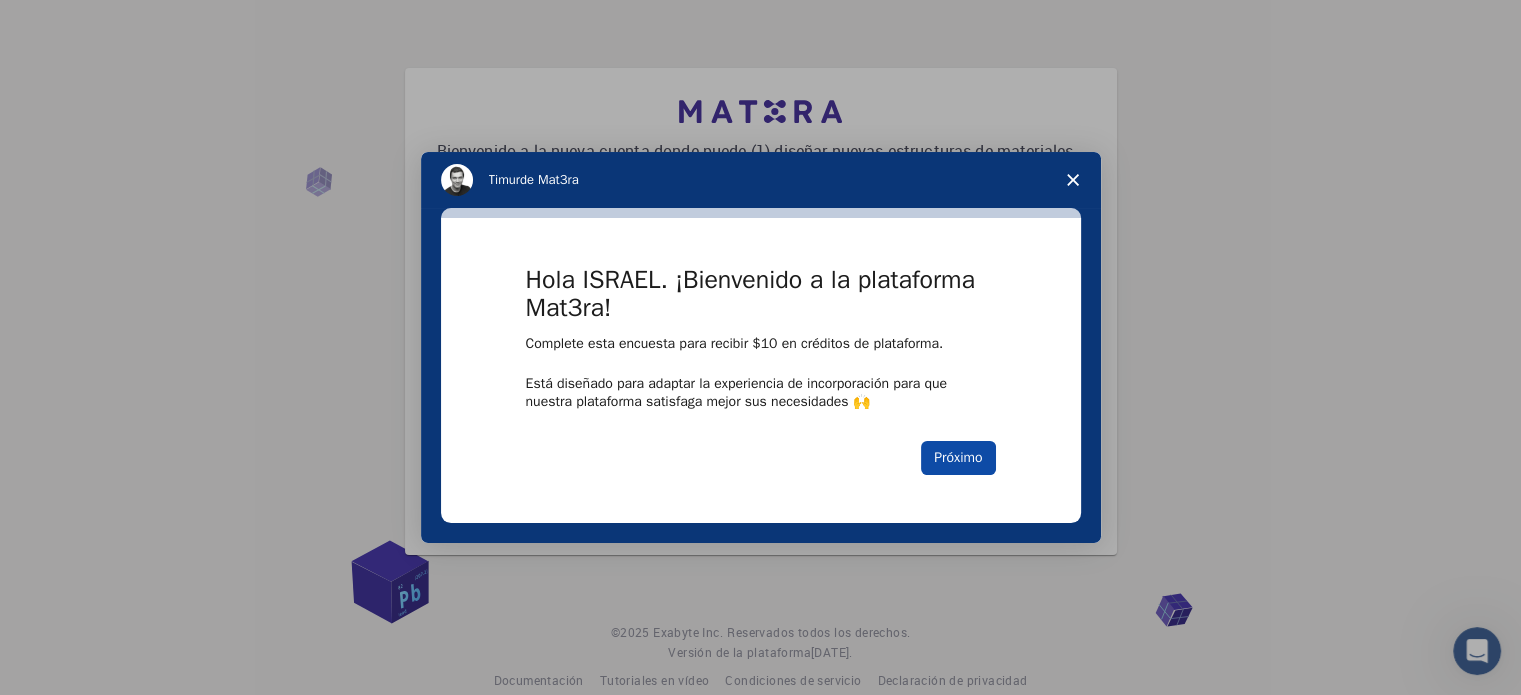 click on "Próximo" at bounding box center [958, 458] 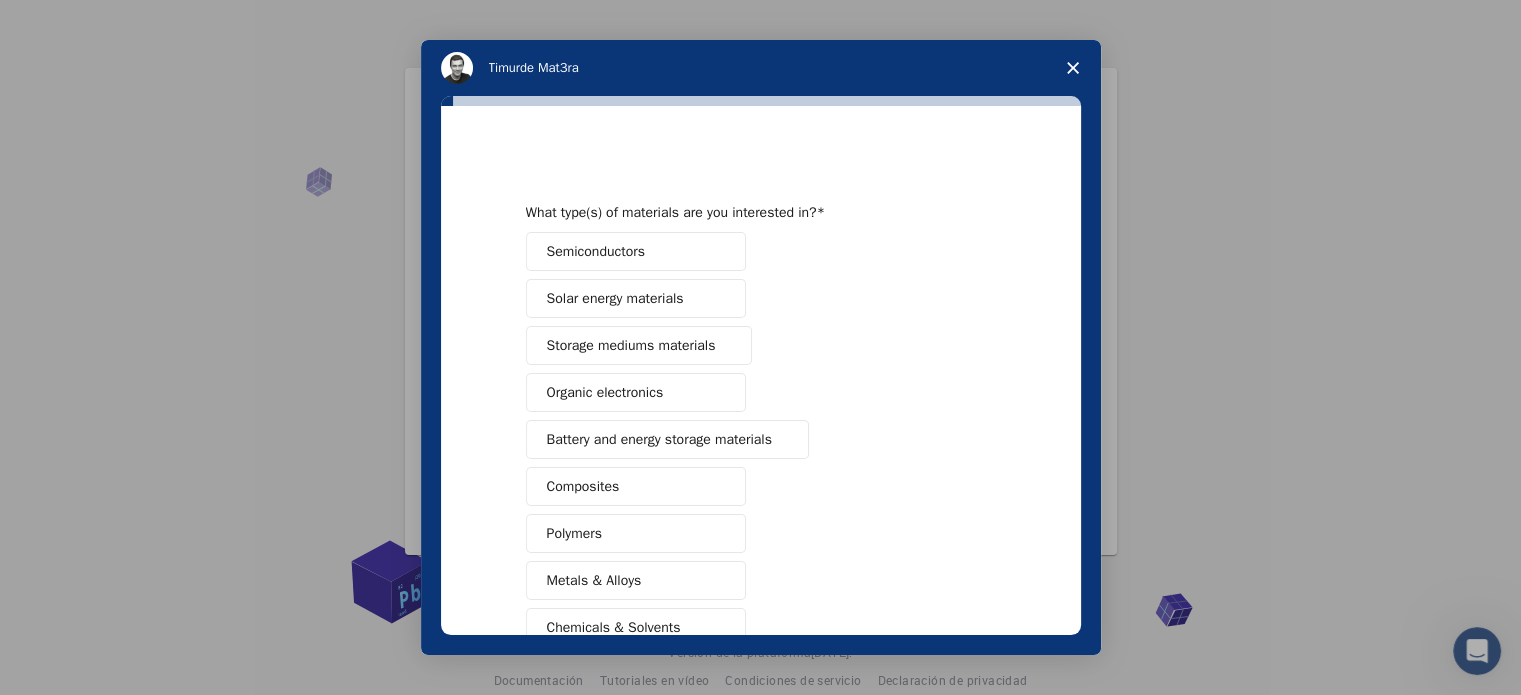 click at bounding box center [760, 347] 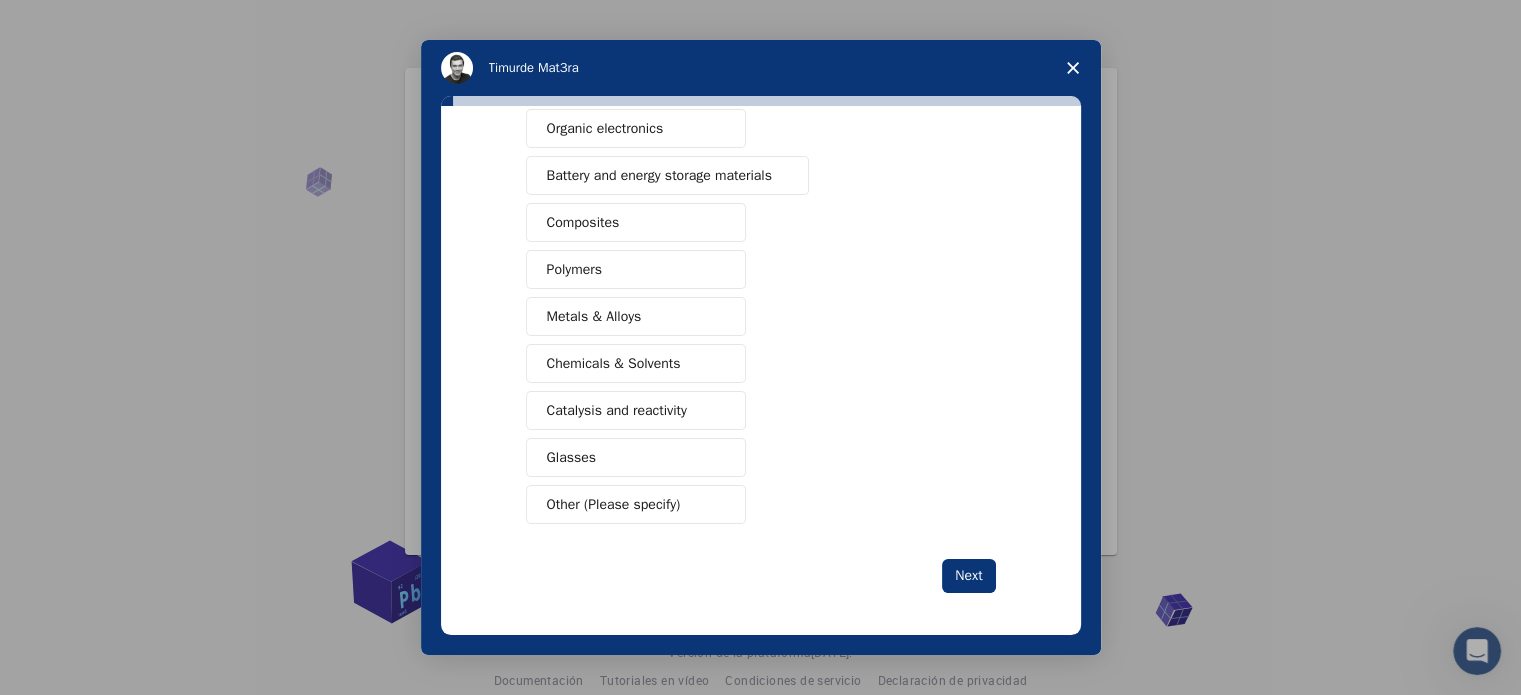 scroll, scrollTop: 0, scrollLeft: 0, axis: both 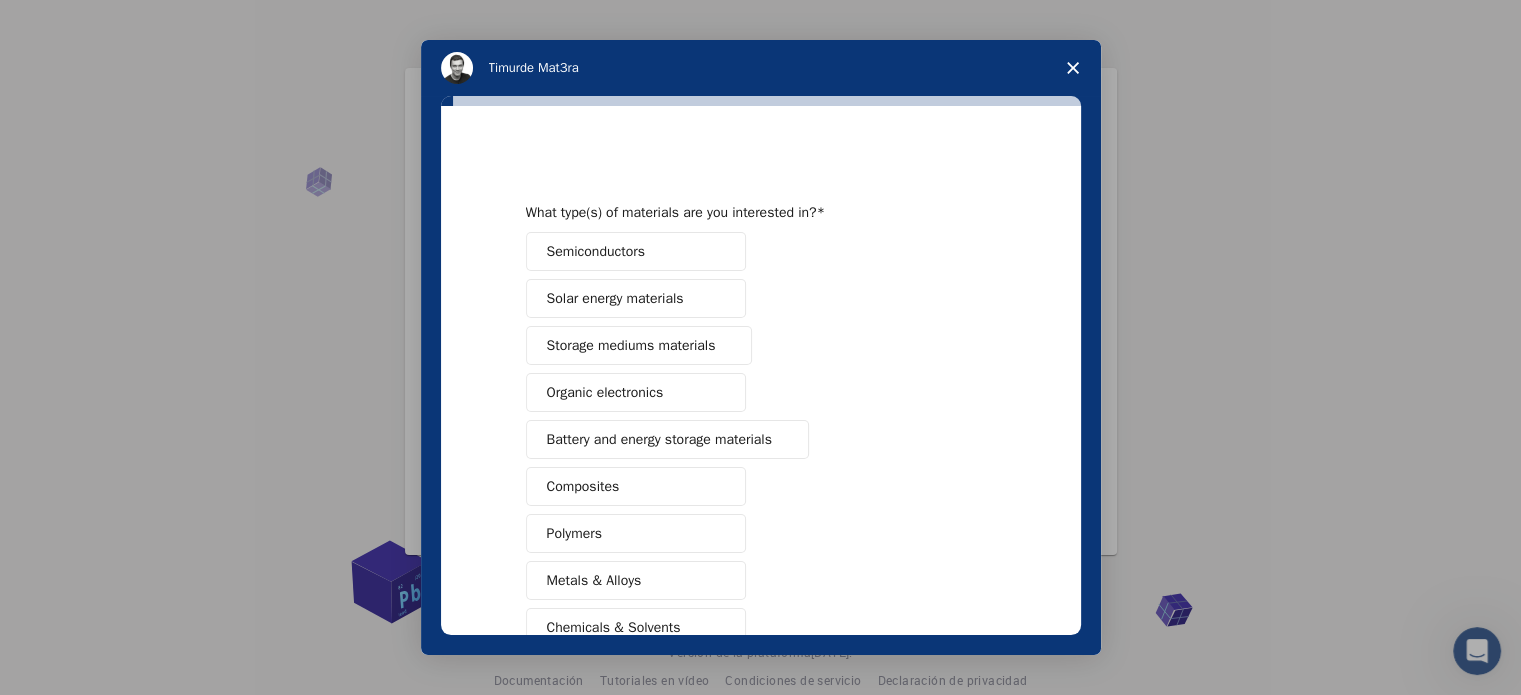 click on "Organic electronics" at bounding box center [636, 392] 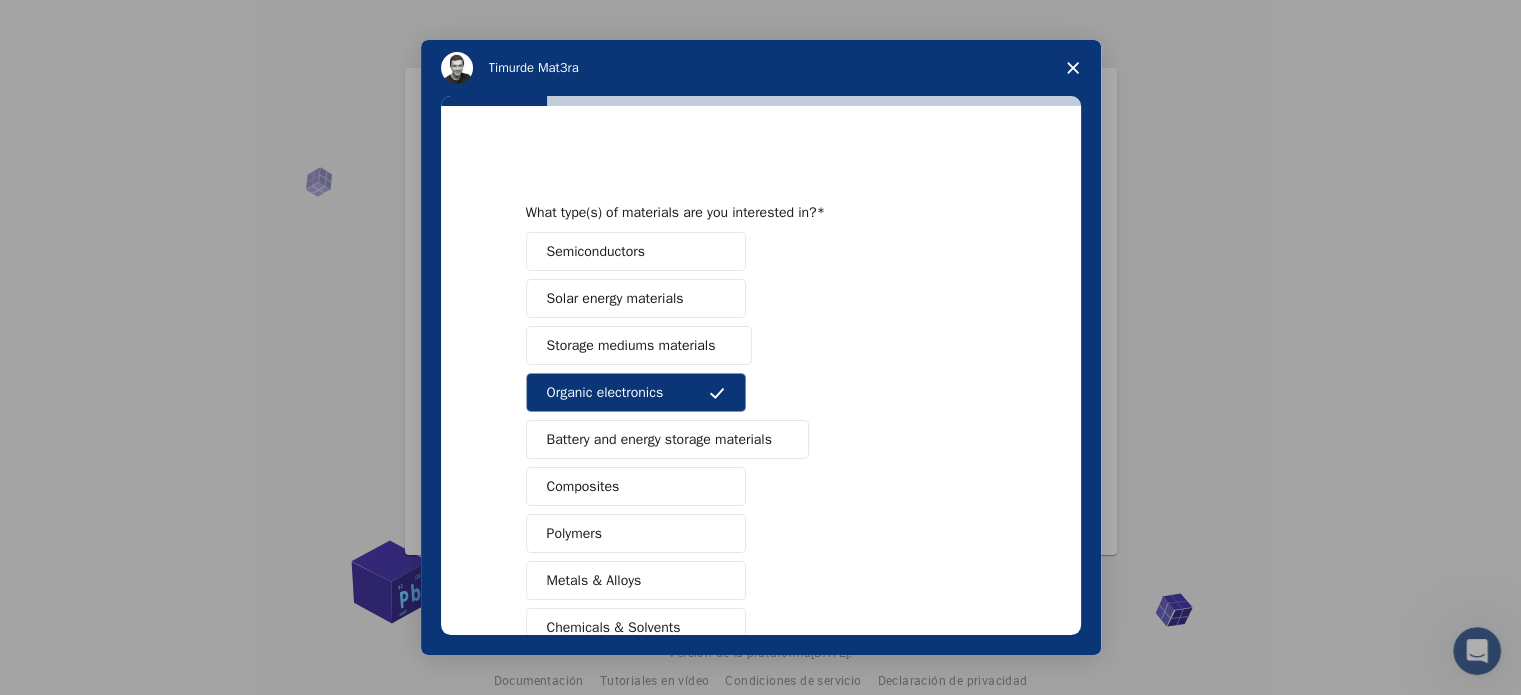click on "Semiconductors" at bounding box center (636, 251) 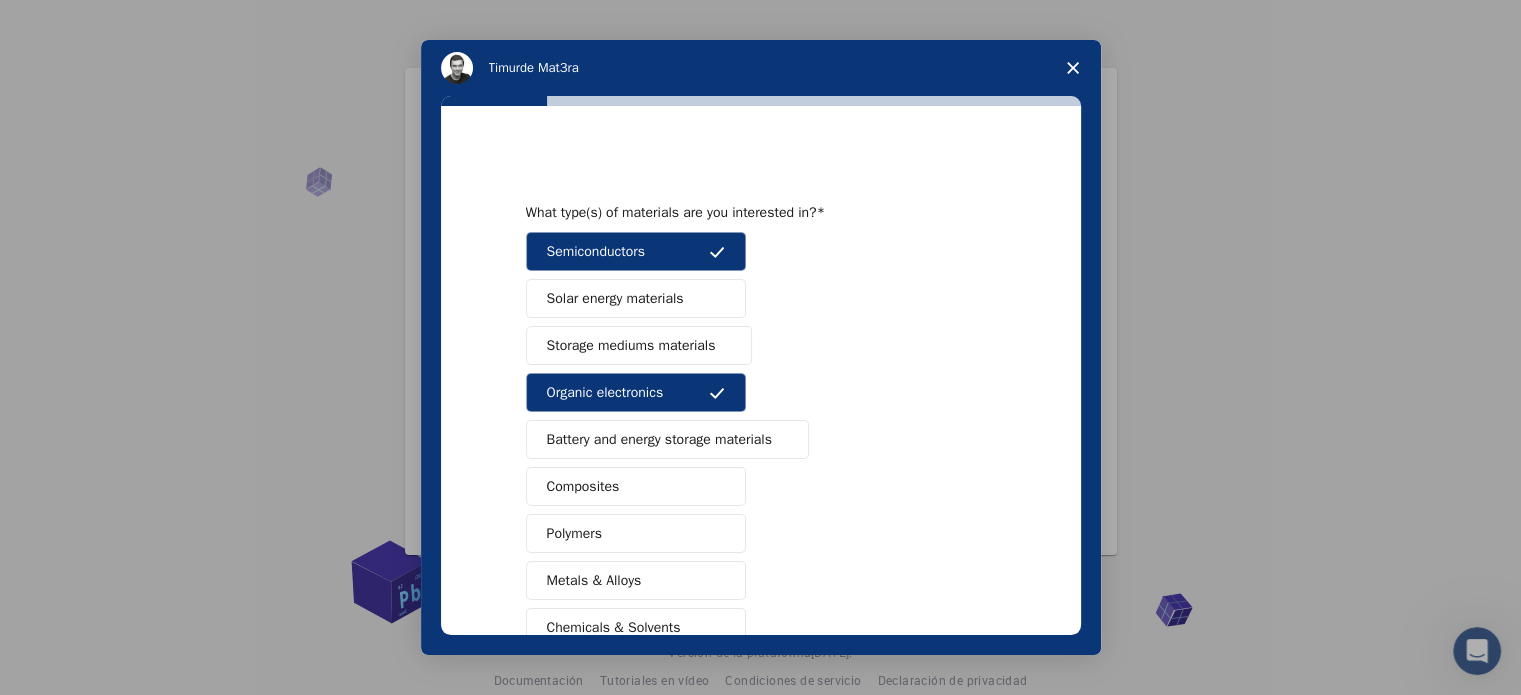 click on "Composites" at bounding box center (636, 486) 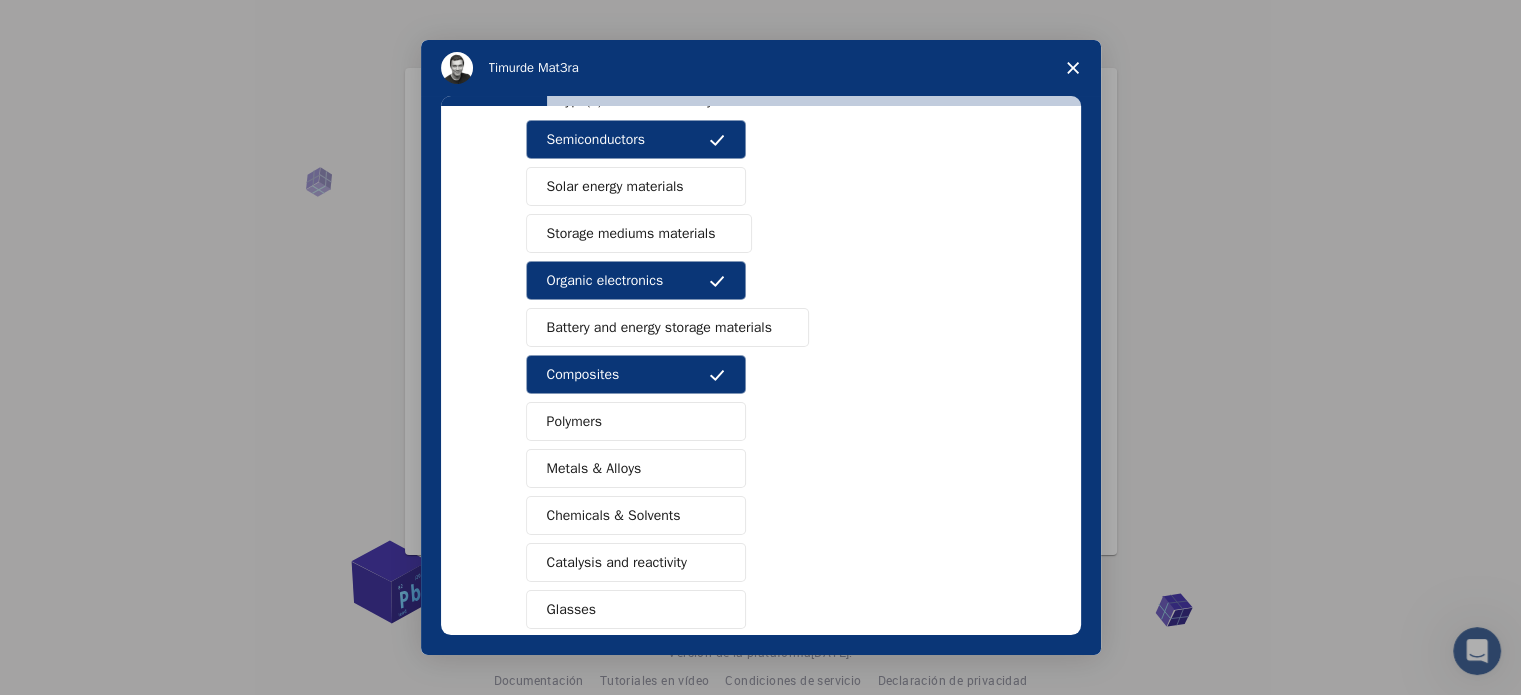scroll, scrollTop: 113, scrollLeft: 0, axis: vertical 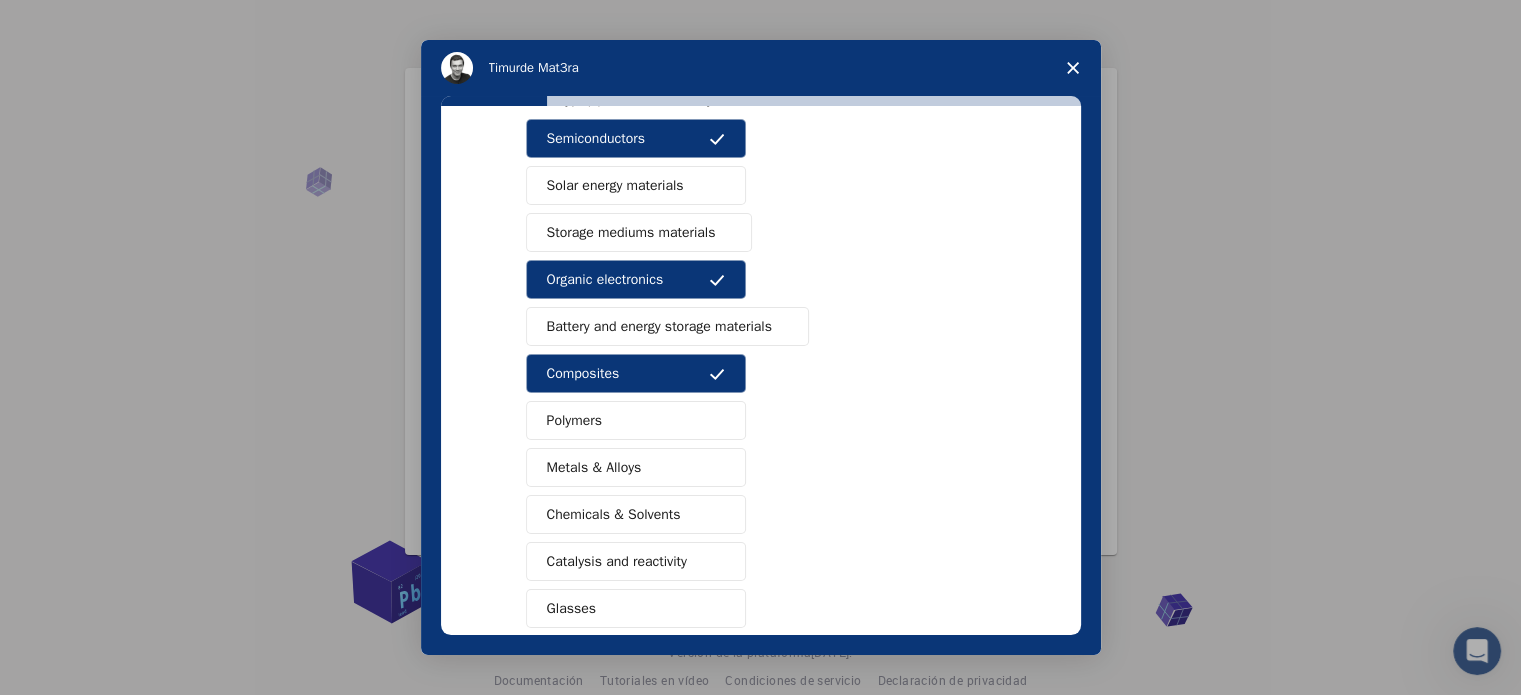 click on "Chemicals & Solvents" at bounding box center (614, 514) 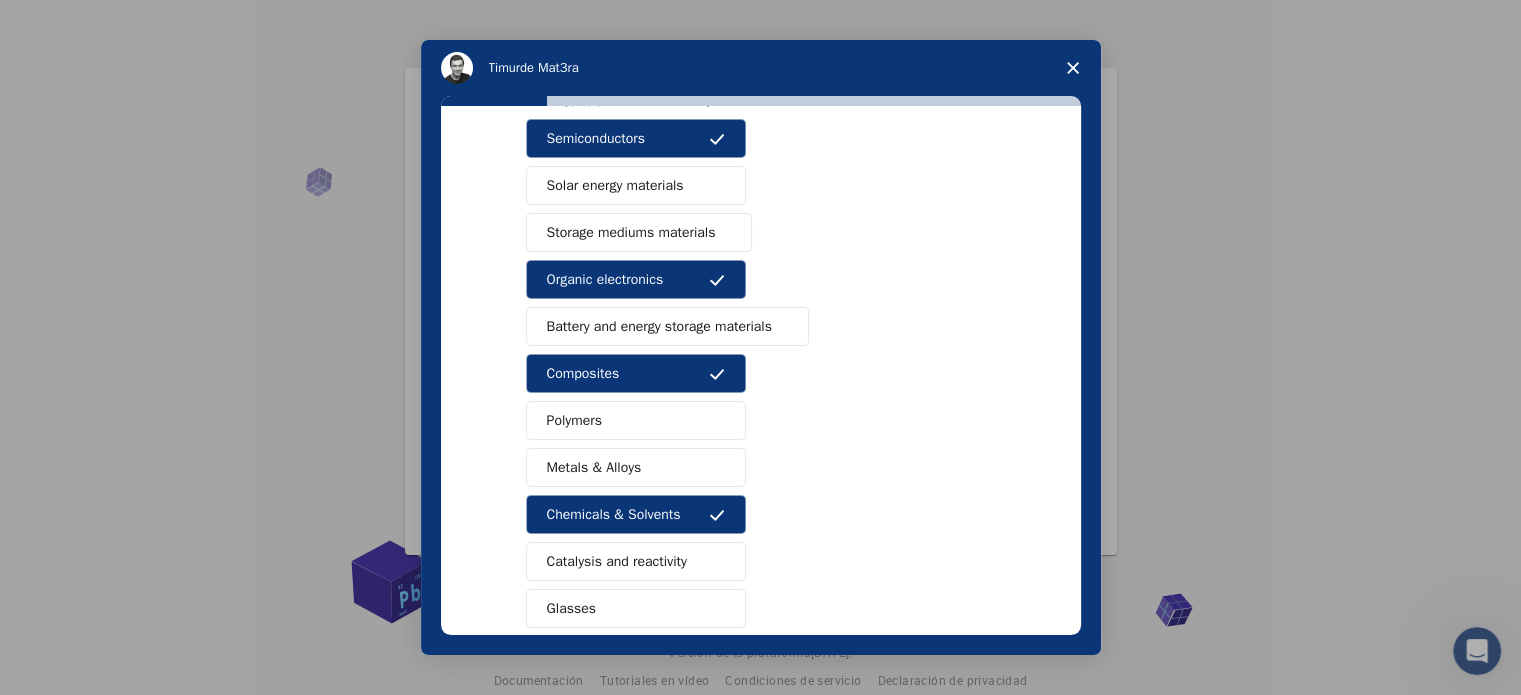 click on "Catalysis and reactivity" at bounding box center [636, 561] 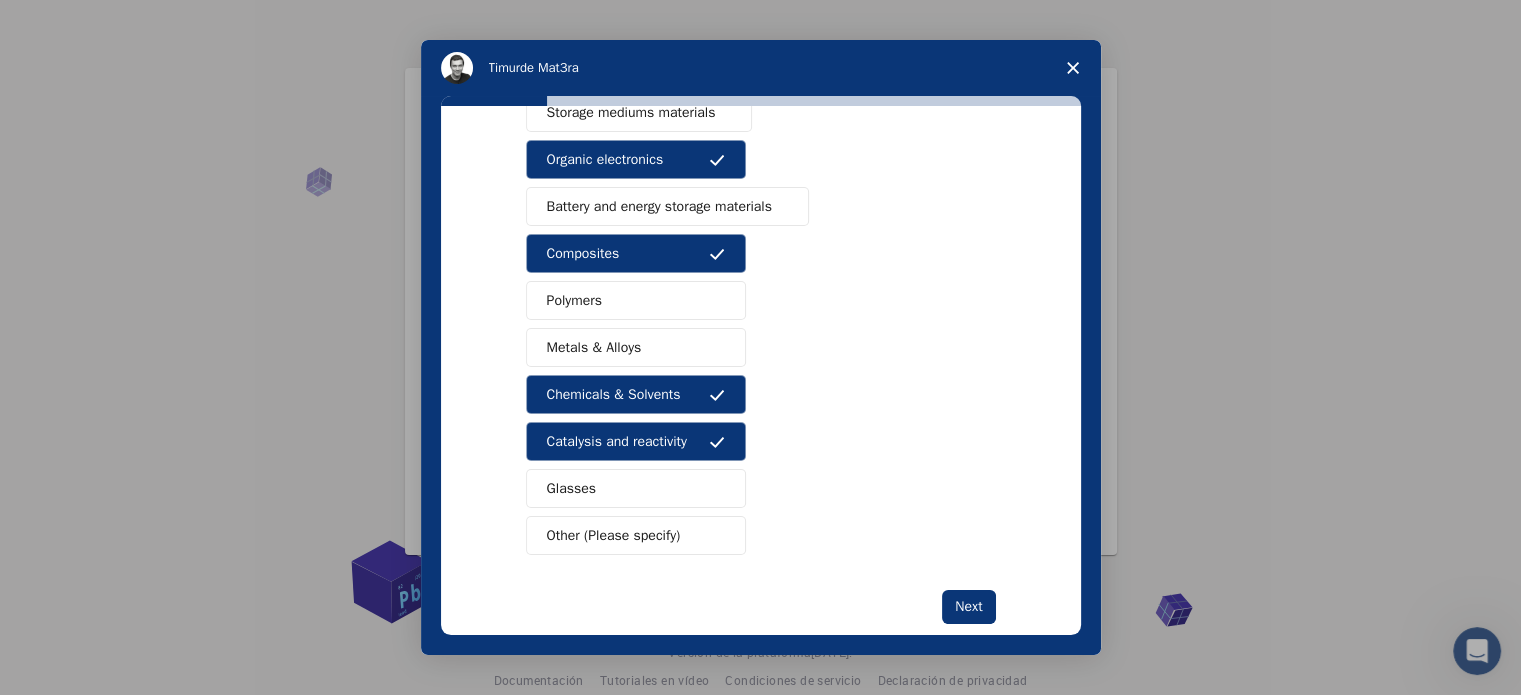 scroll, scrollTop: 236, scrollLeft: 0, axis: vertical 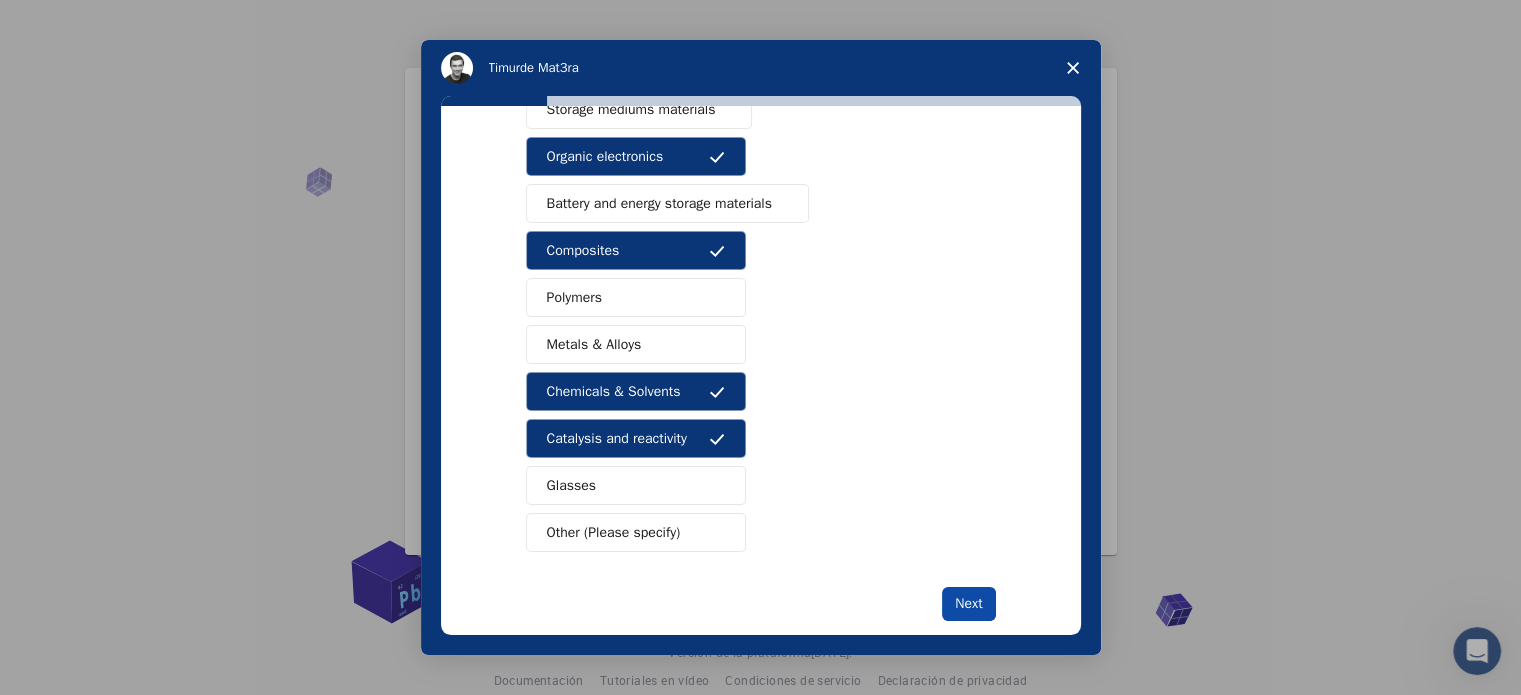 click on "Next" at bounding box center (968, 604) 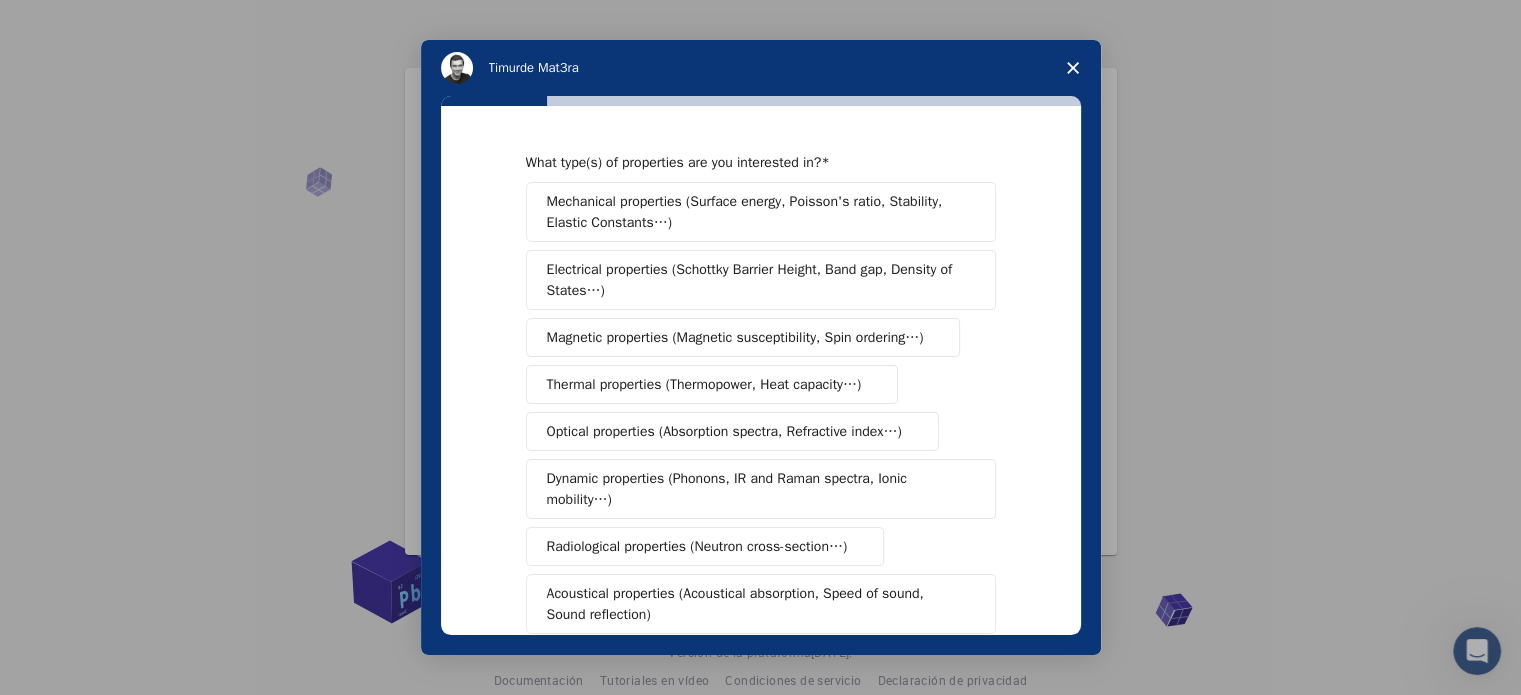 click on "Mechanical properties (Surface energy, Poisson's ratio, Stability, Elastic Constants…)" at bounding box center (754, 212) 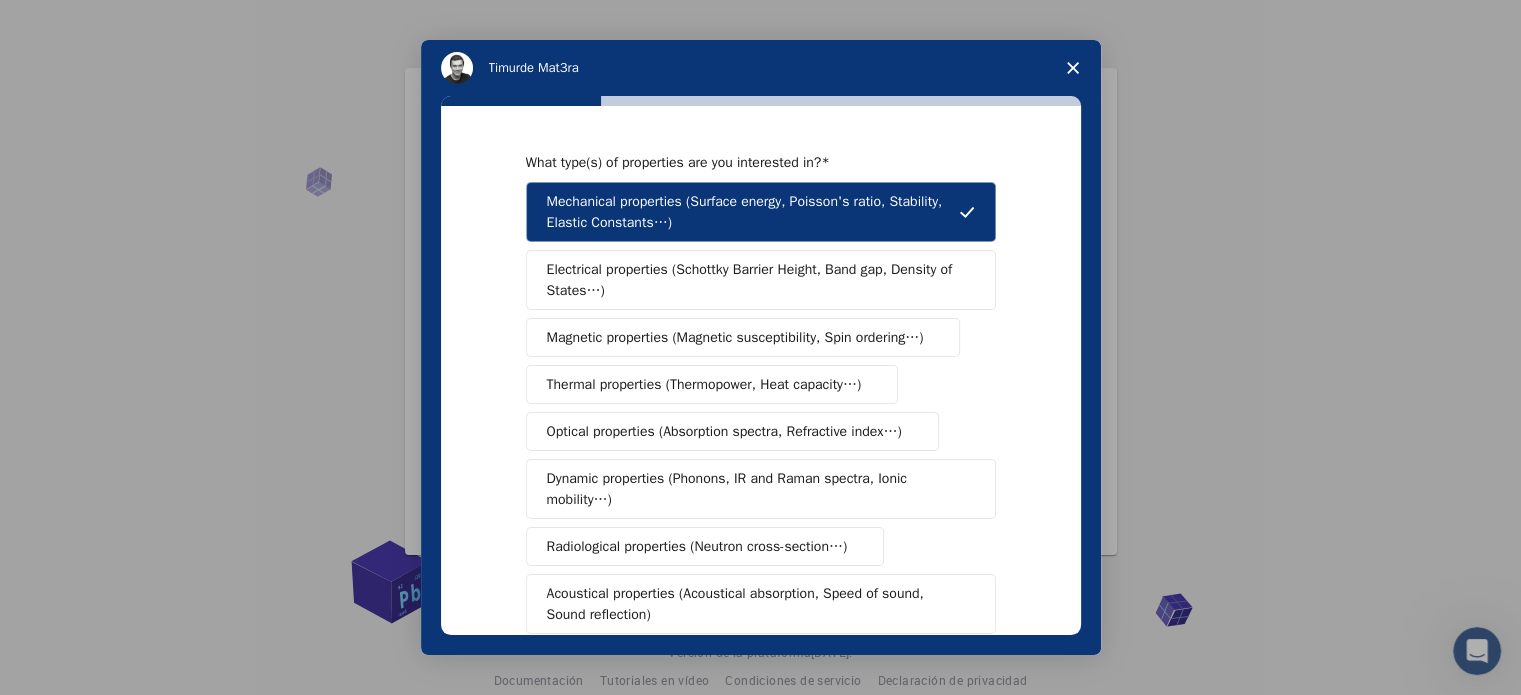 click on "Optical properties (Absorption spectra, Refractive index…)" at bounding box center [724, 431] 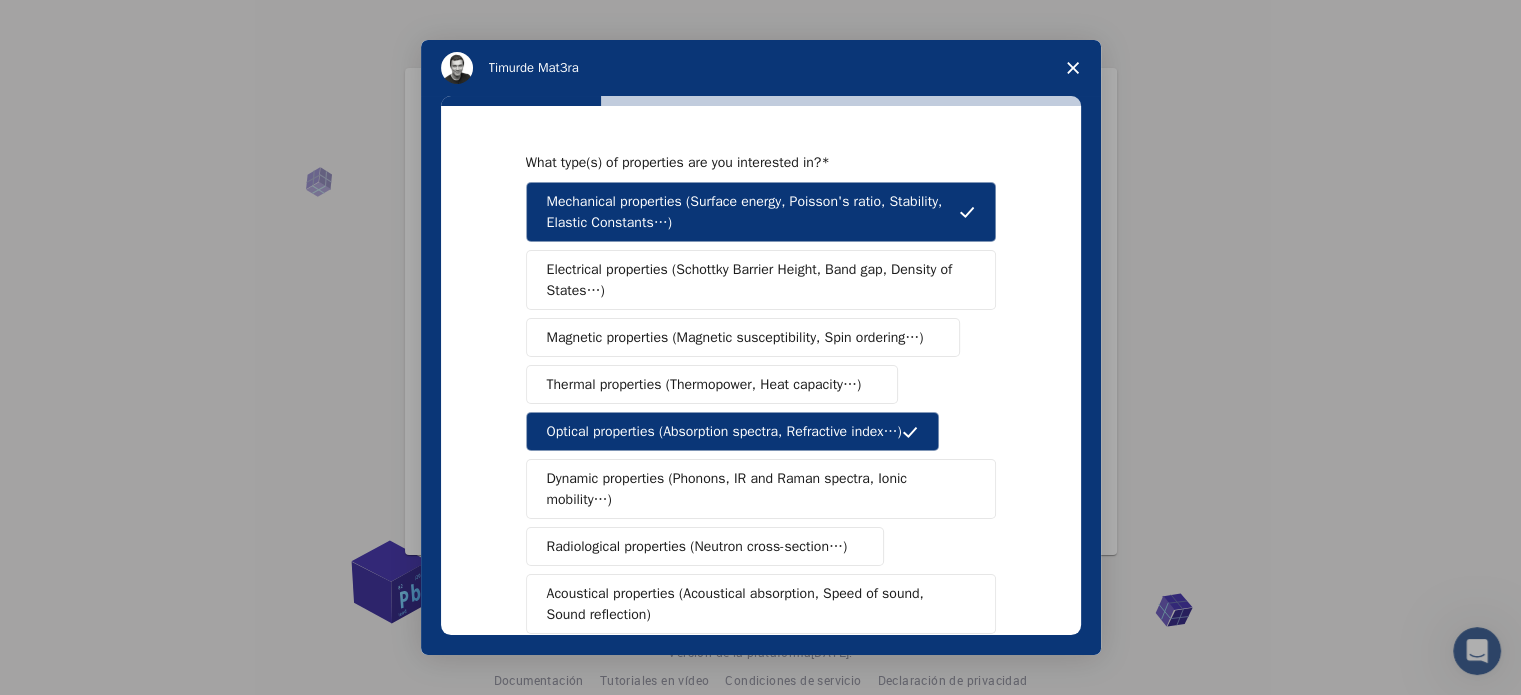 click on "Dynamic properties (Phonons, IR and Raman spectra, Ionic mobility…)" at bounding box center [761, 489] 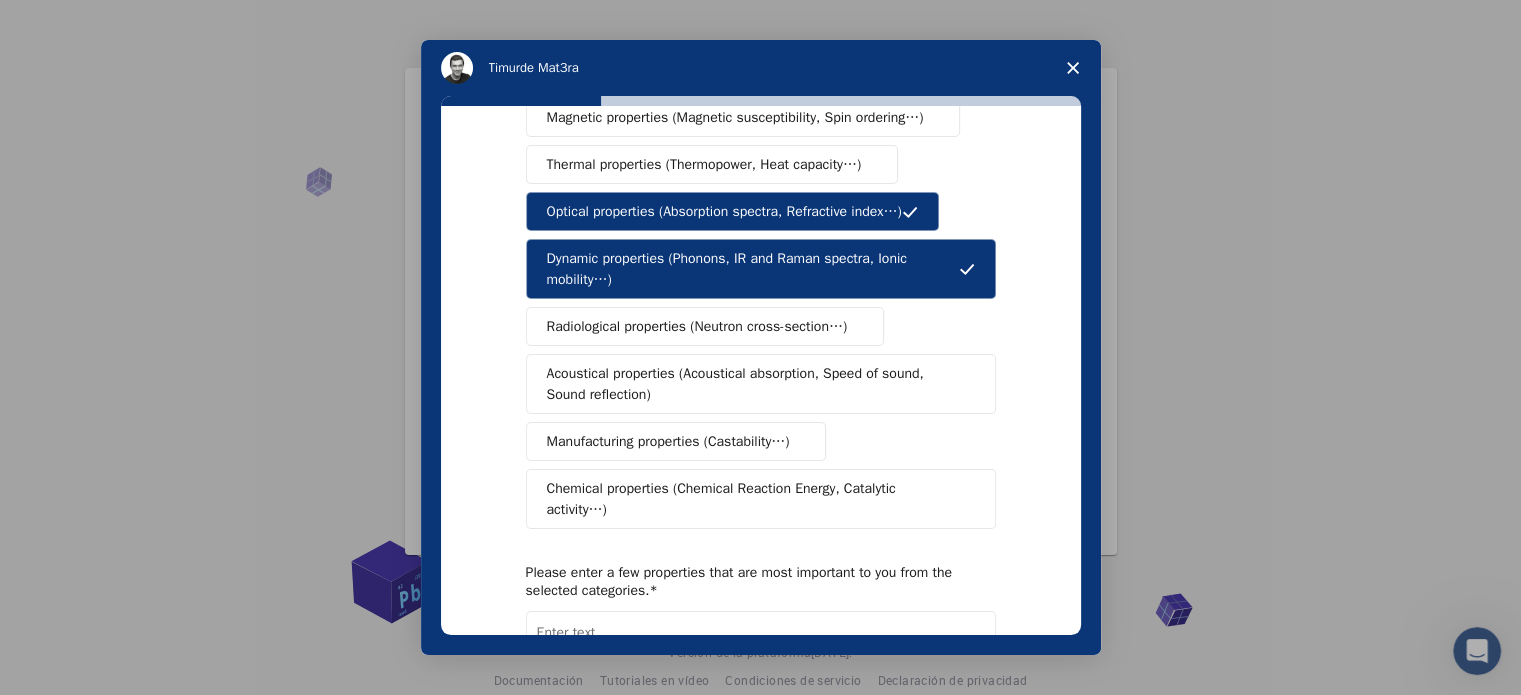 scroll, scrollTop: 224, scrollLeft: 0, axis: vertical 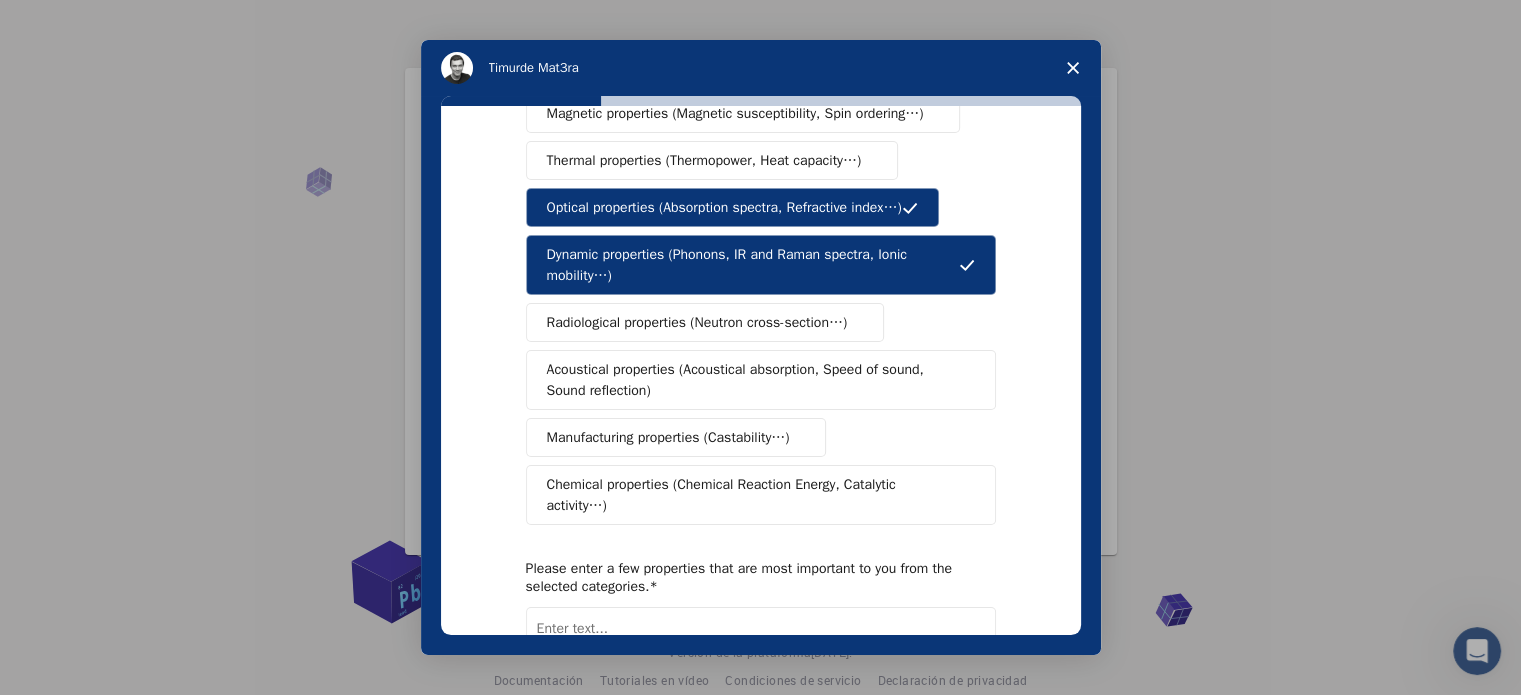 click on "Chemical properties (Chemical Reaction Energy, Catalytic activity…)" at bounding box center (753, 495) 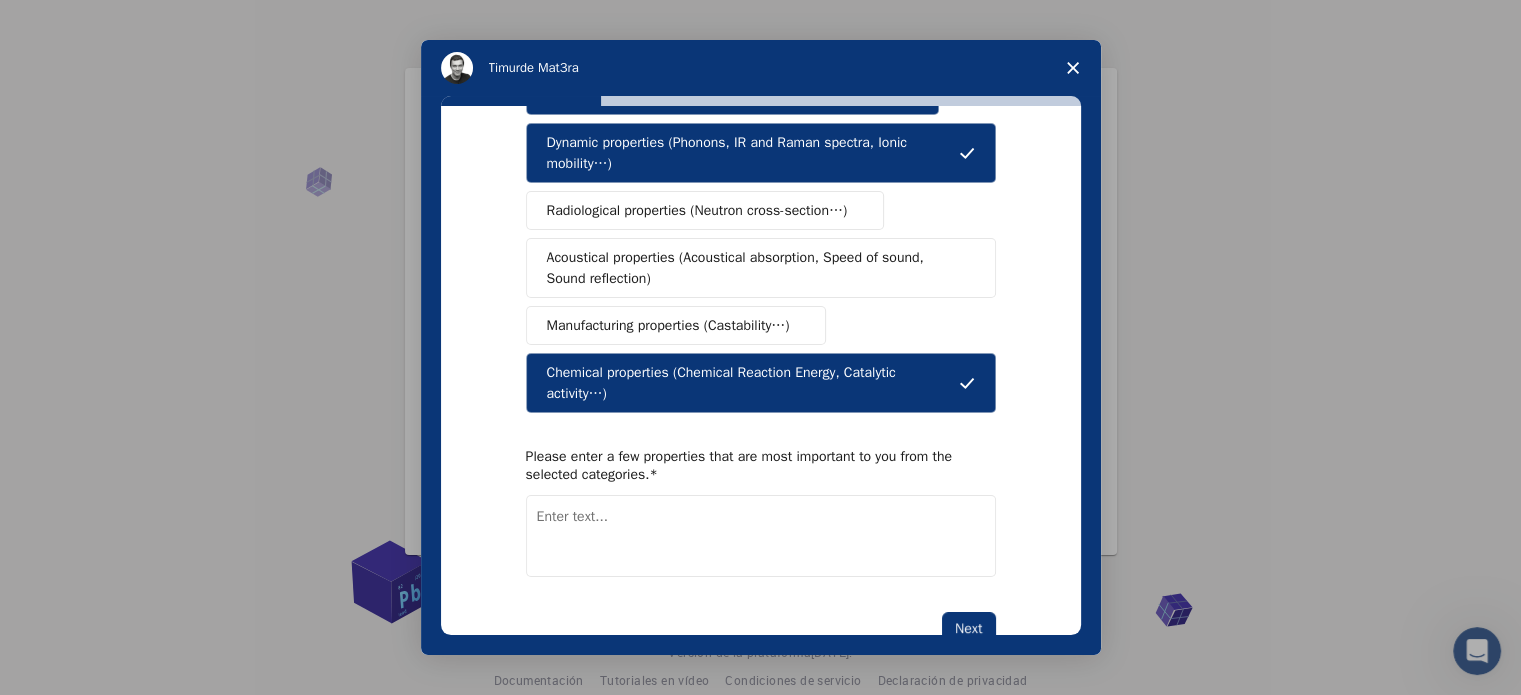 scroll, scrollTop: 348, scrollLeft: 0, axis: vertical 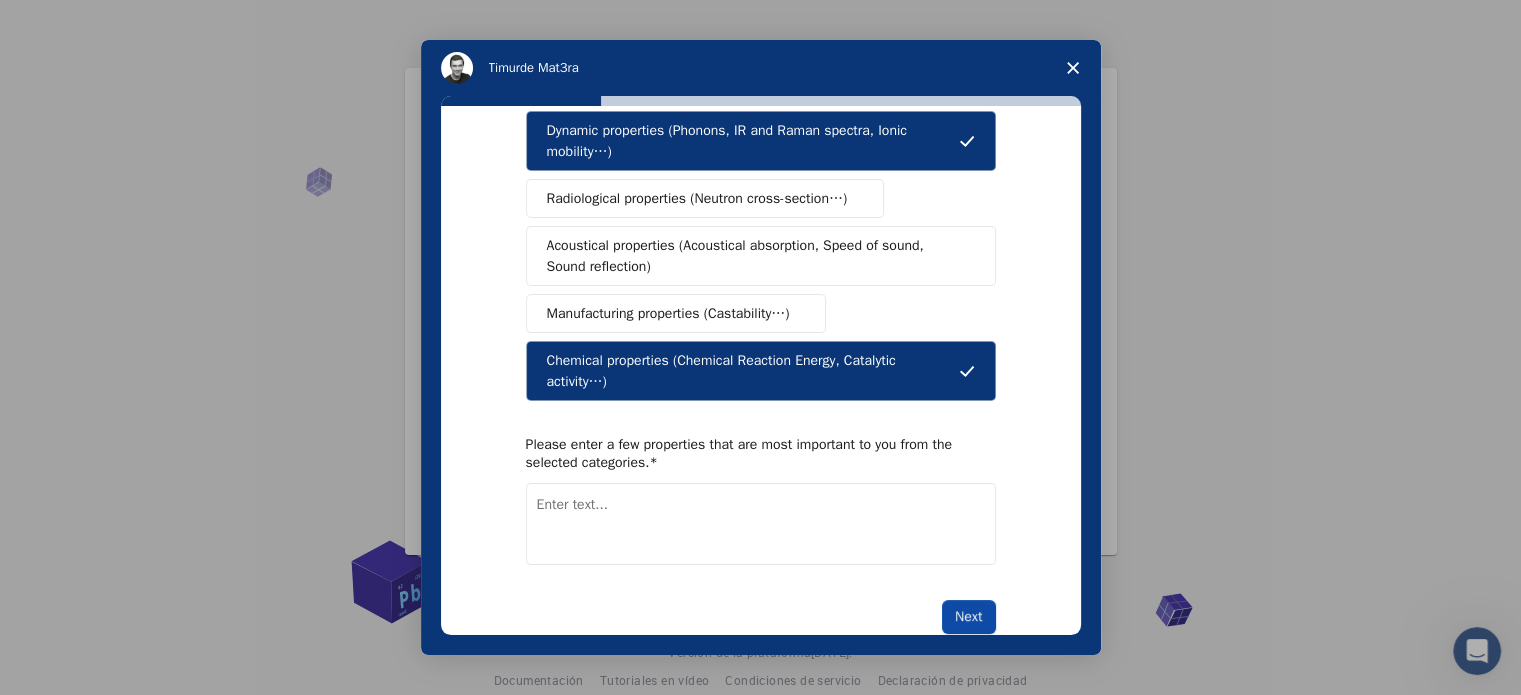 click on "Next" at bounding box center [968, 617] 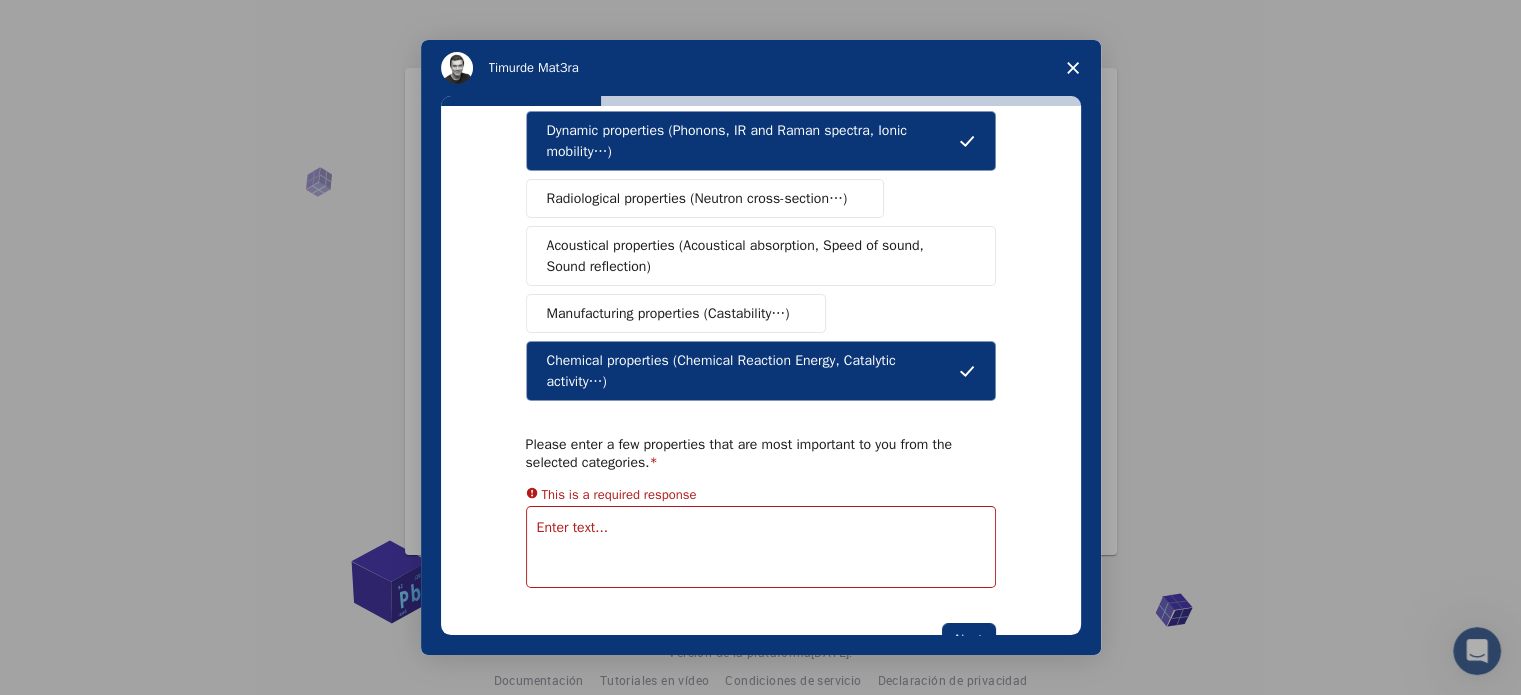 click at bounding box center (761, 547) 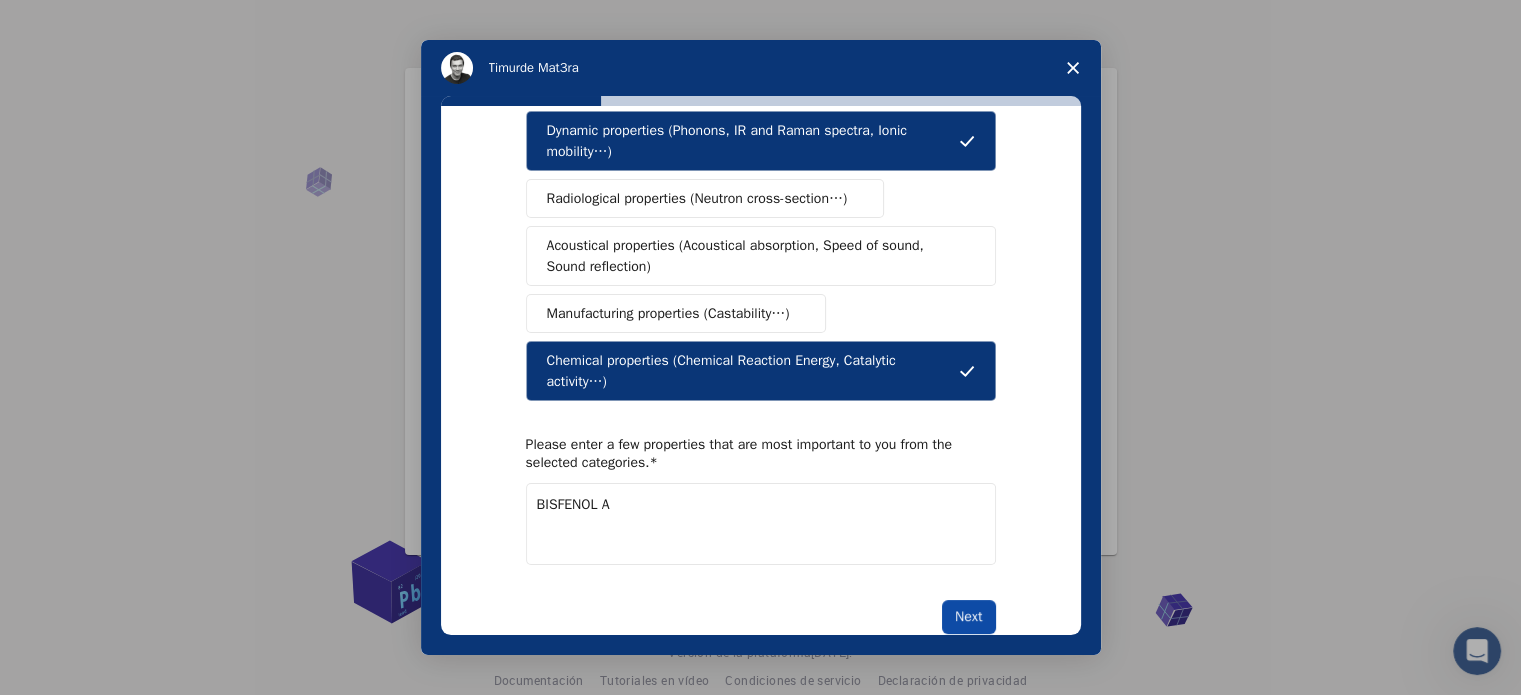 type on "BISFENOL A" 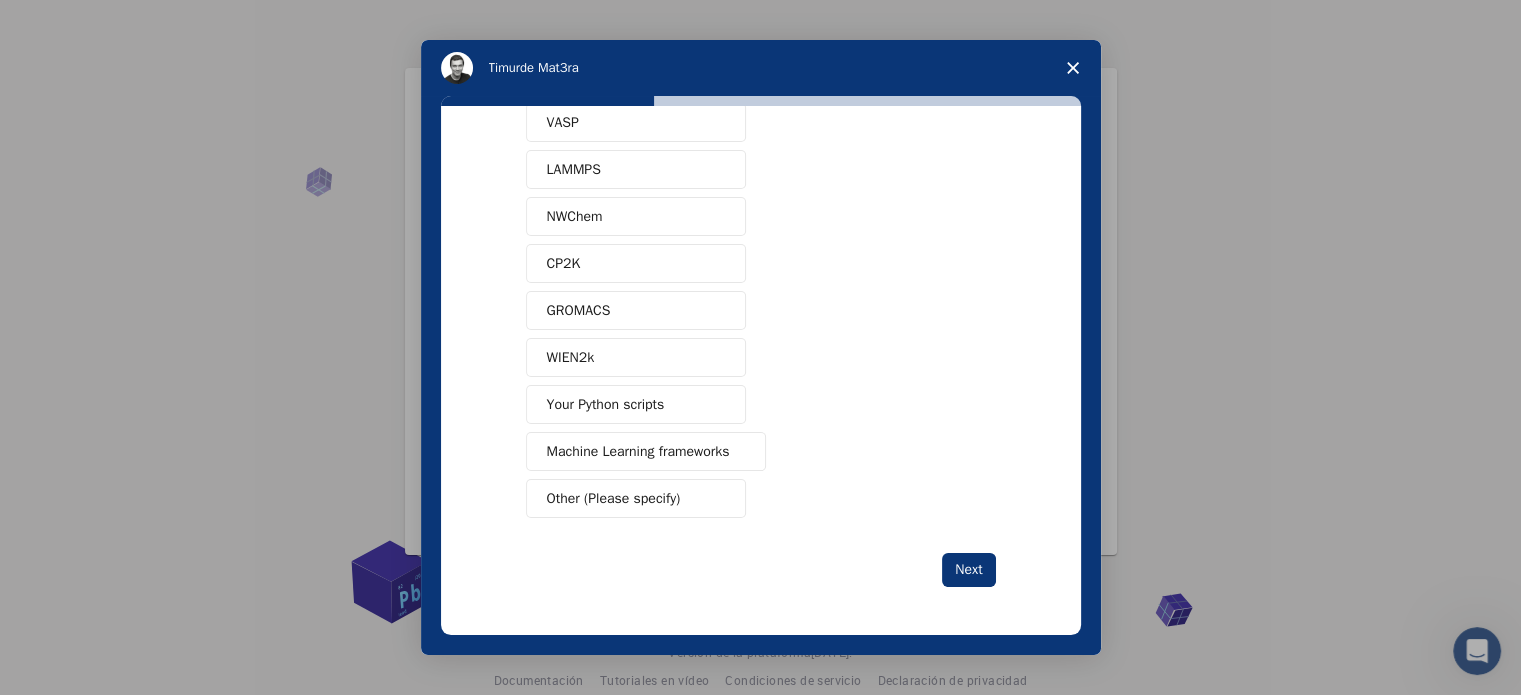 scroll, scrollTop: 0, scrollLeft: 0, axis: both 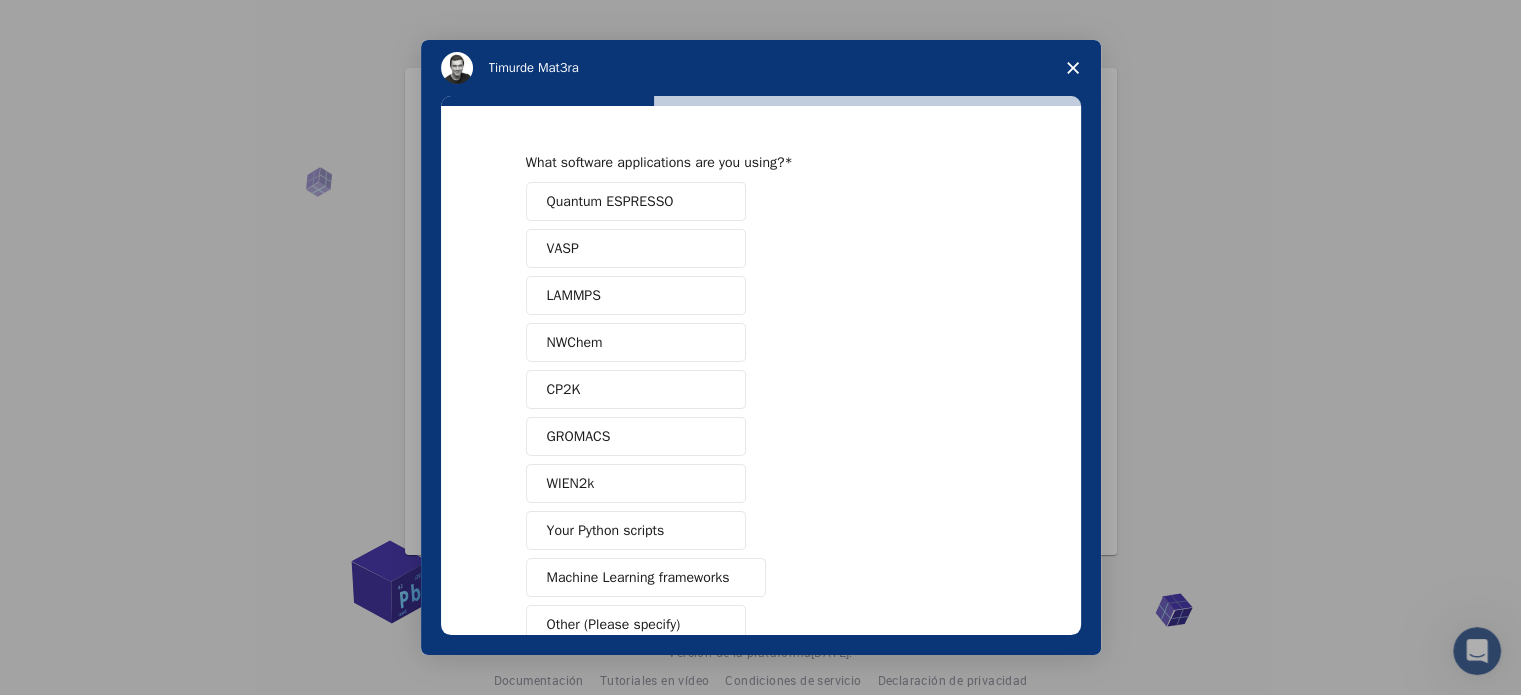 click on "GROMACS" at bounding box center [636, 436] 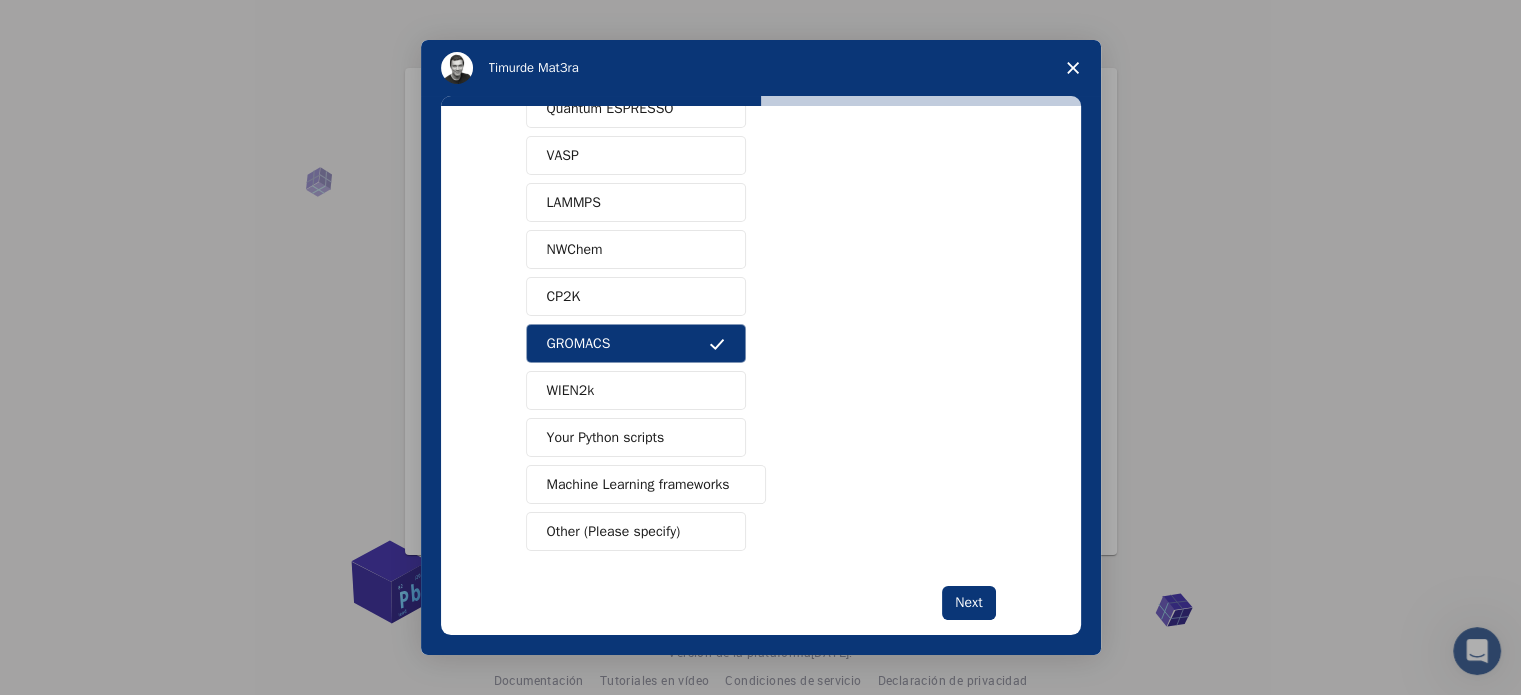 scroll, scrollTop: 0, scrollLeft: 0, axis: both 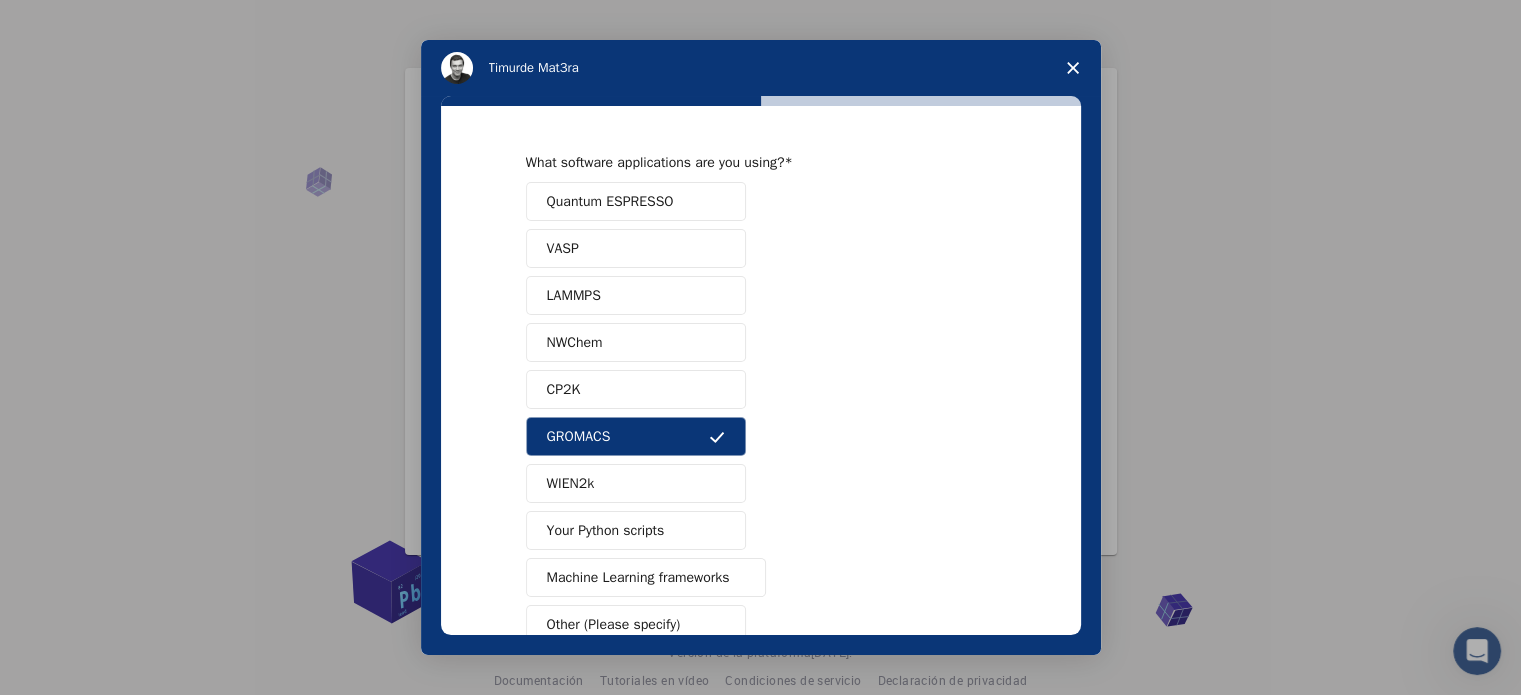 click on "Quantum ESPRESSO" at bounding box center (636, 201) 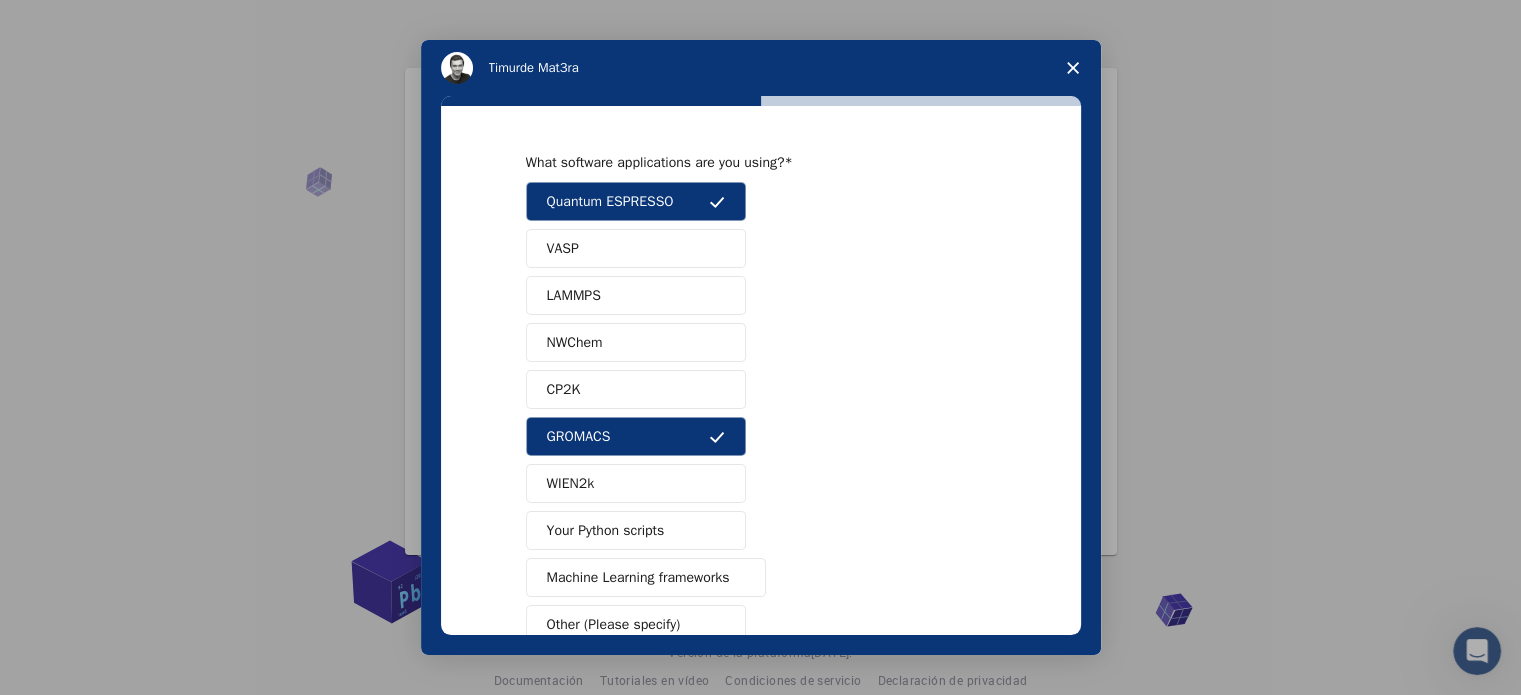 click on "VASP" at bounding box center [636, 248] 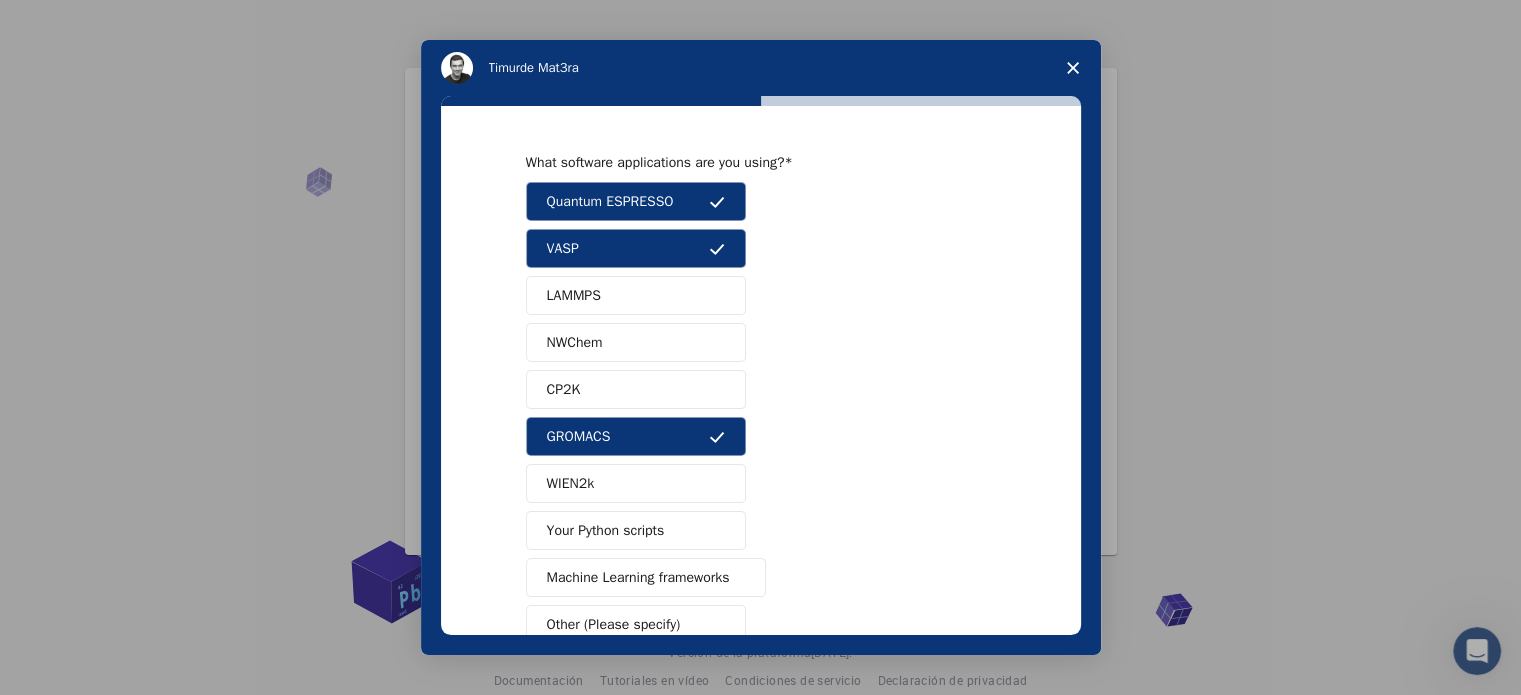 click on "VASP" at bounding box center [636, 248] 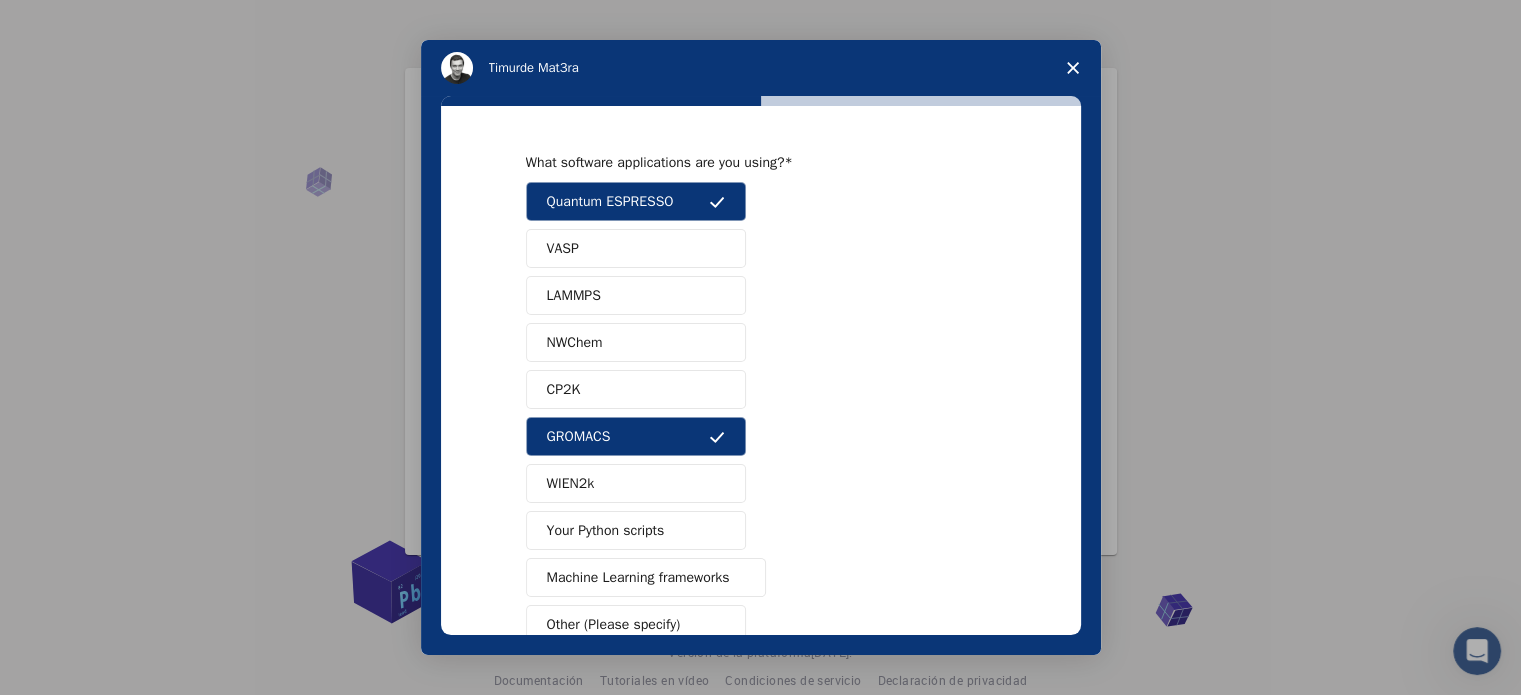 click on "NWChem" at bounding box center (636, 342) 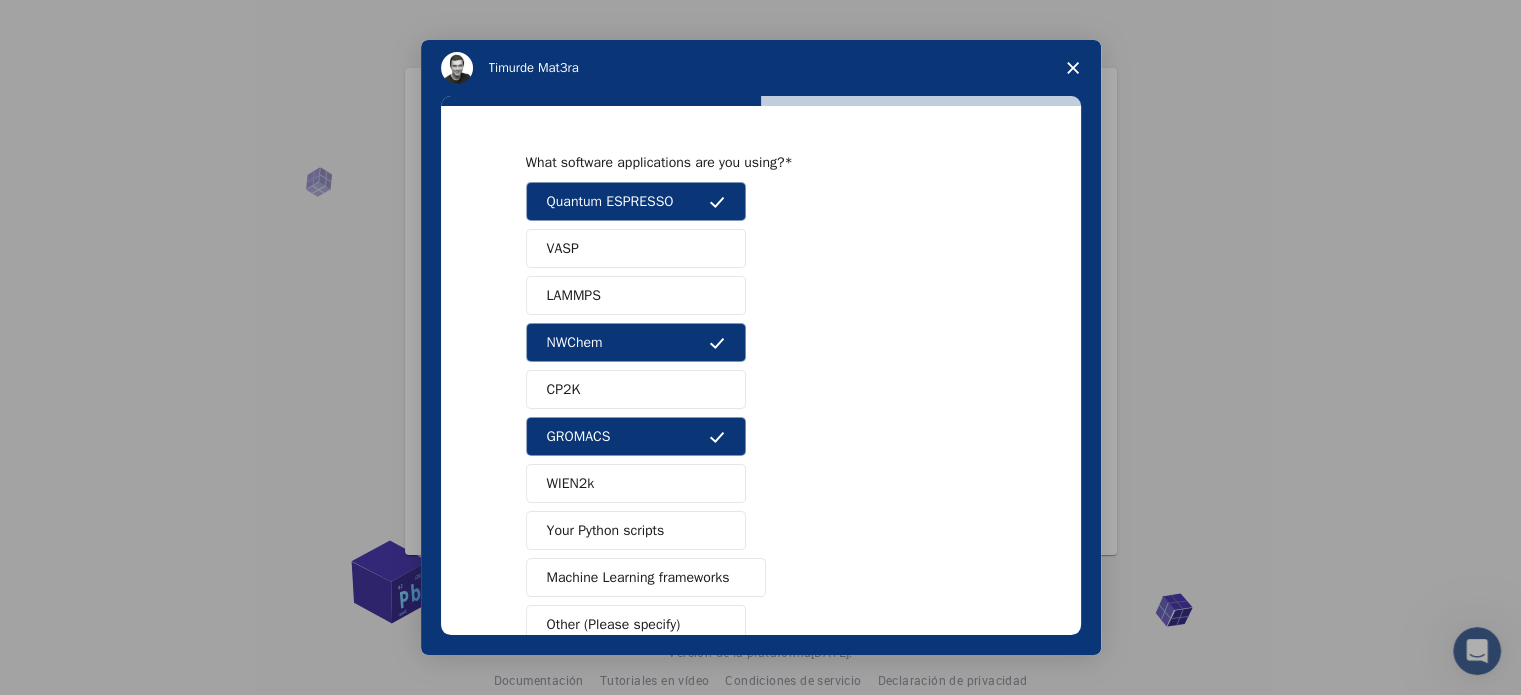 click on "VASP" at bounding box center (636, 248) 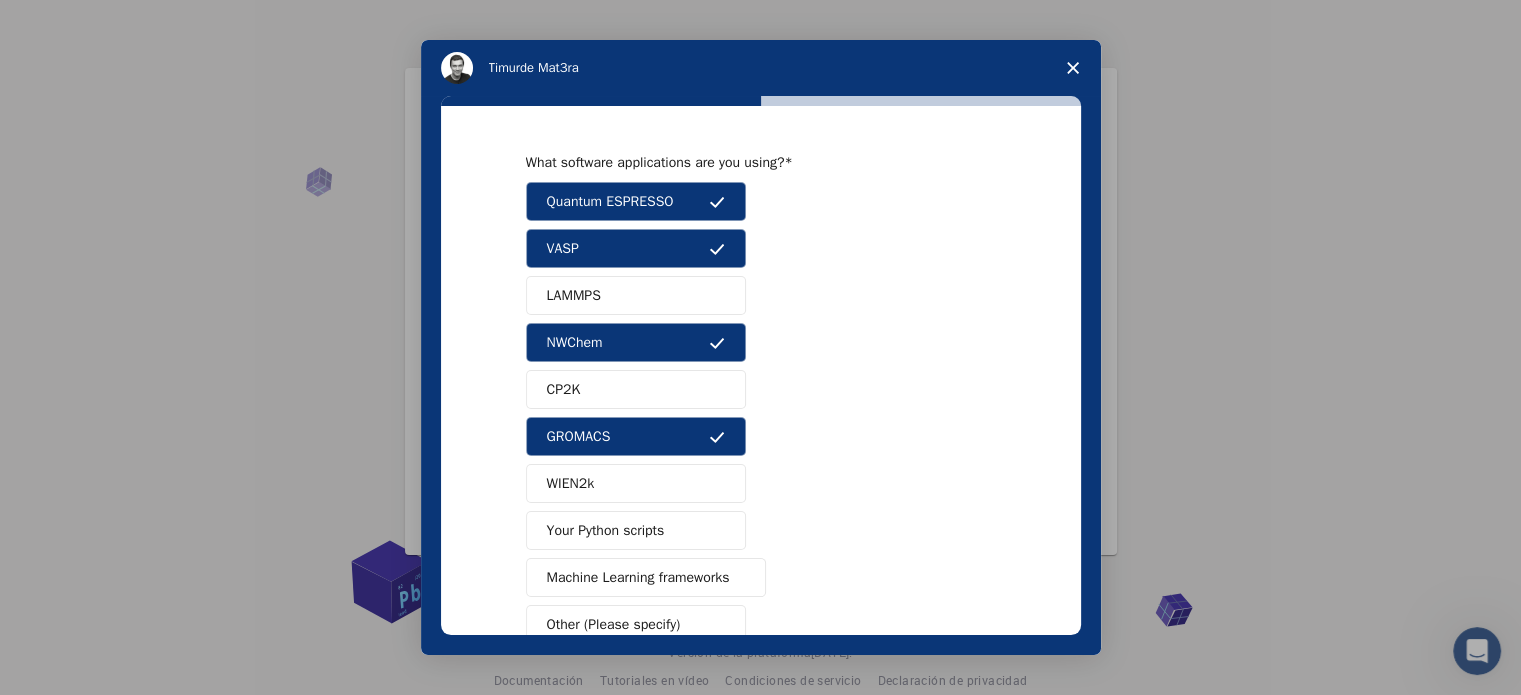 click on "LAMMPS" at bounding box center [636, 295] 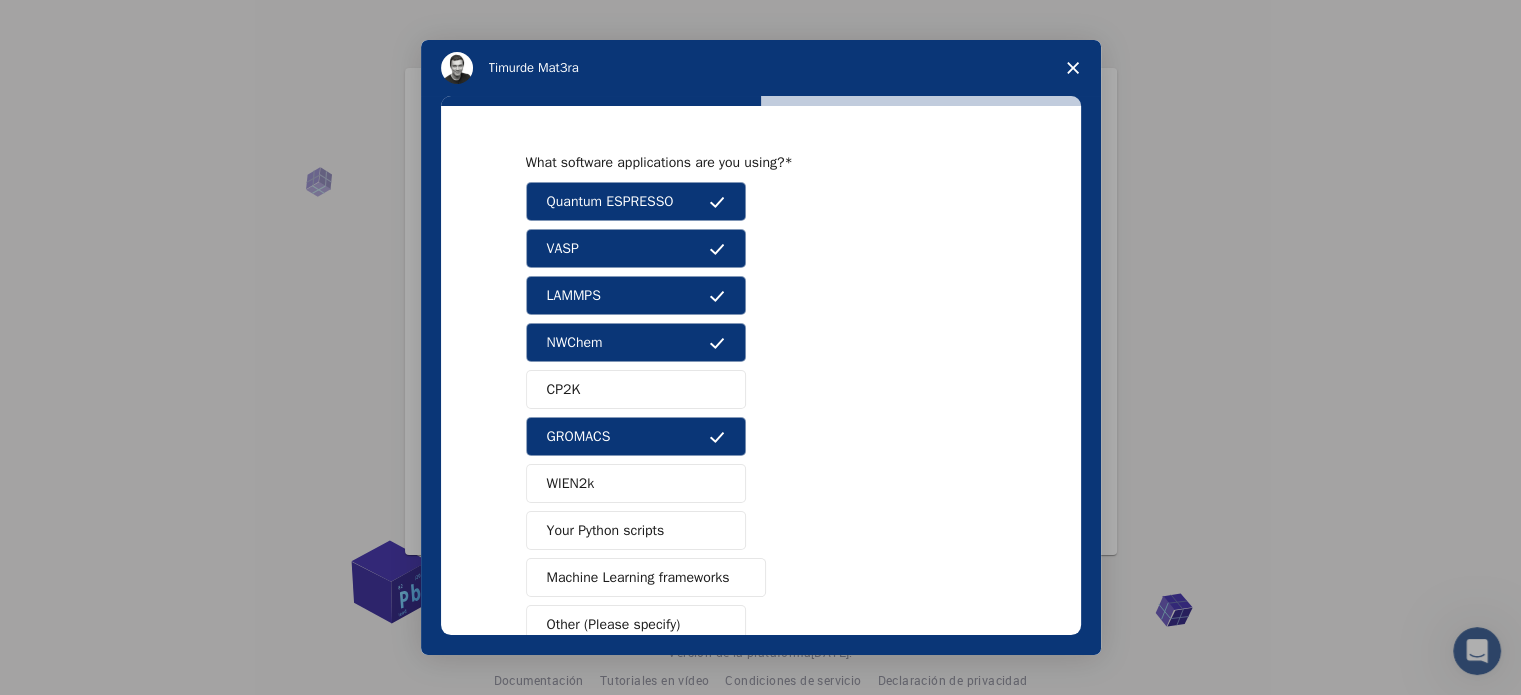 click on "LAMMPS" at bounding box center [636, 295] 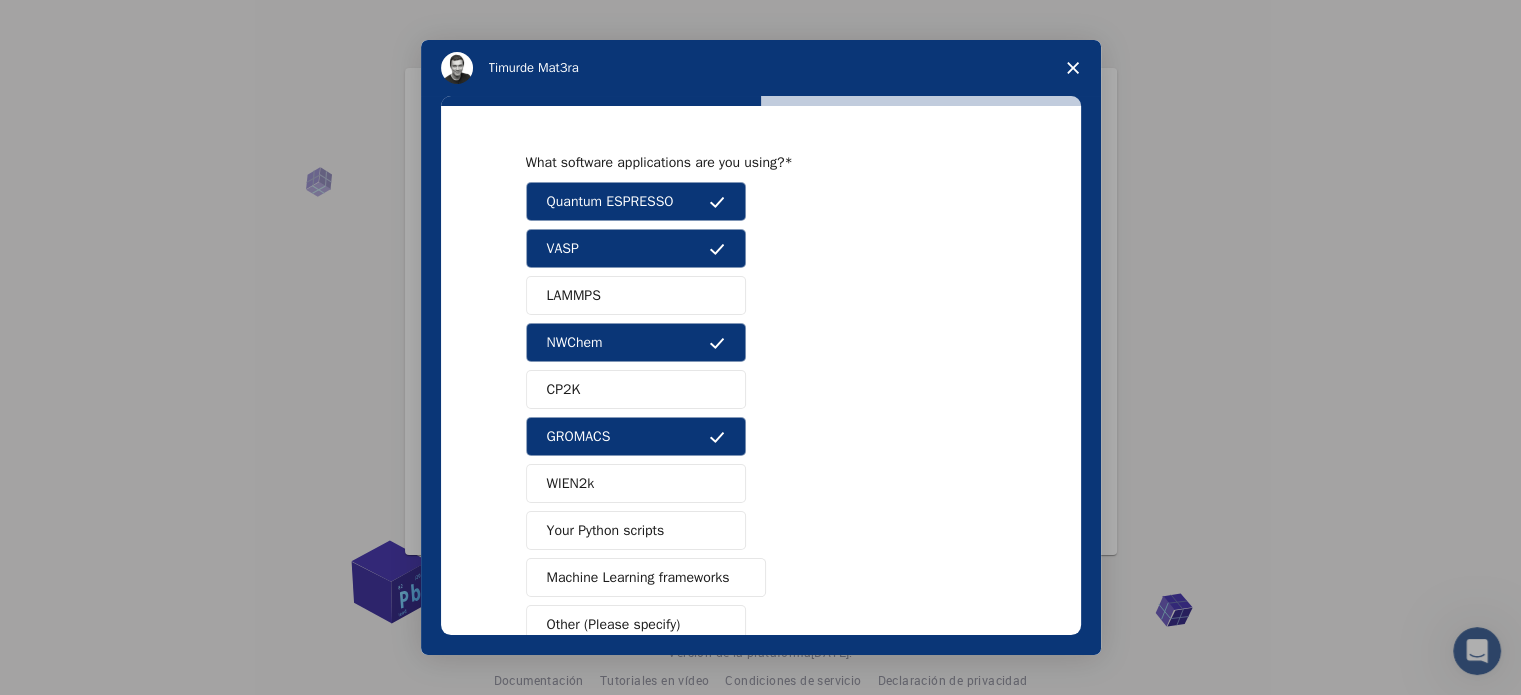 click on "LAMMPS" at bounding box center (636, 295) 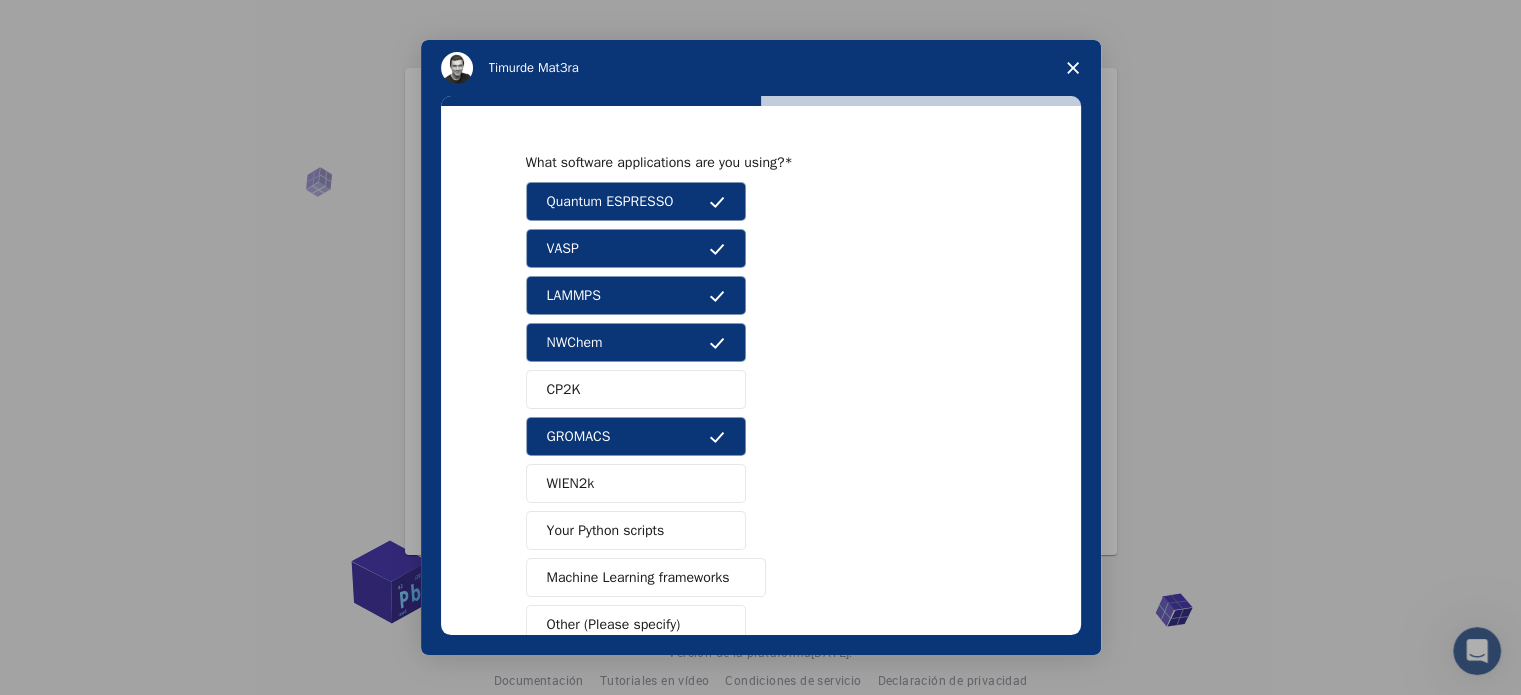 click on "Machine Learning frameworks" at bounding box center [638, 577] 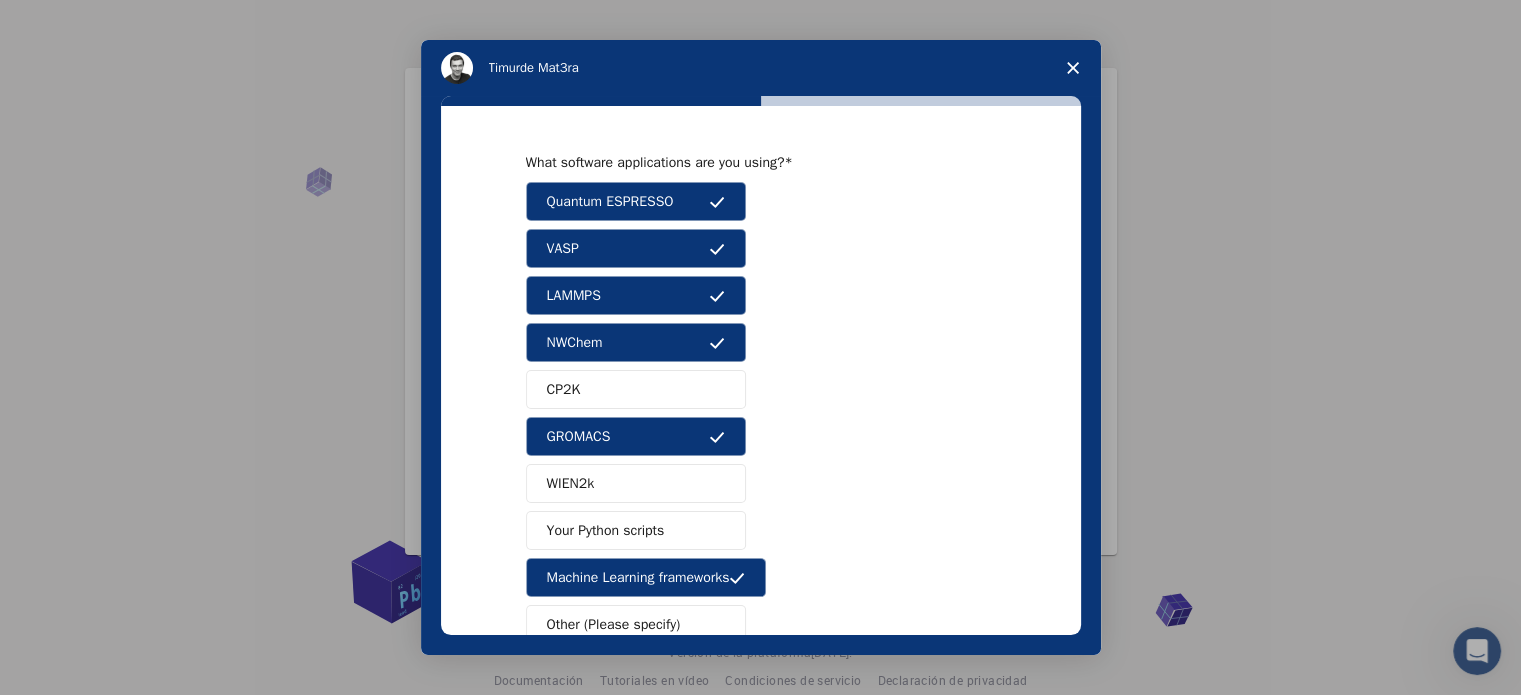 scroll, scrollTop: 121, scrollLeft: 0, axis: vertical 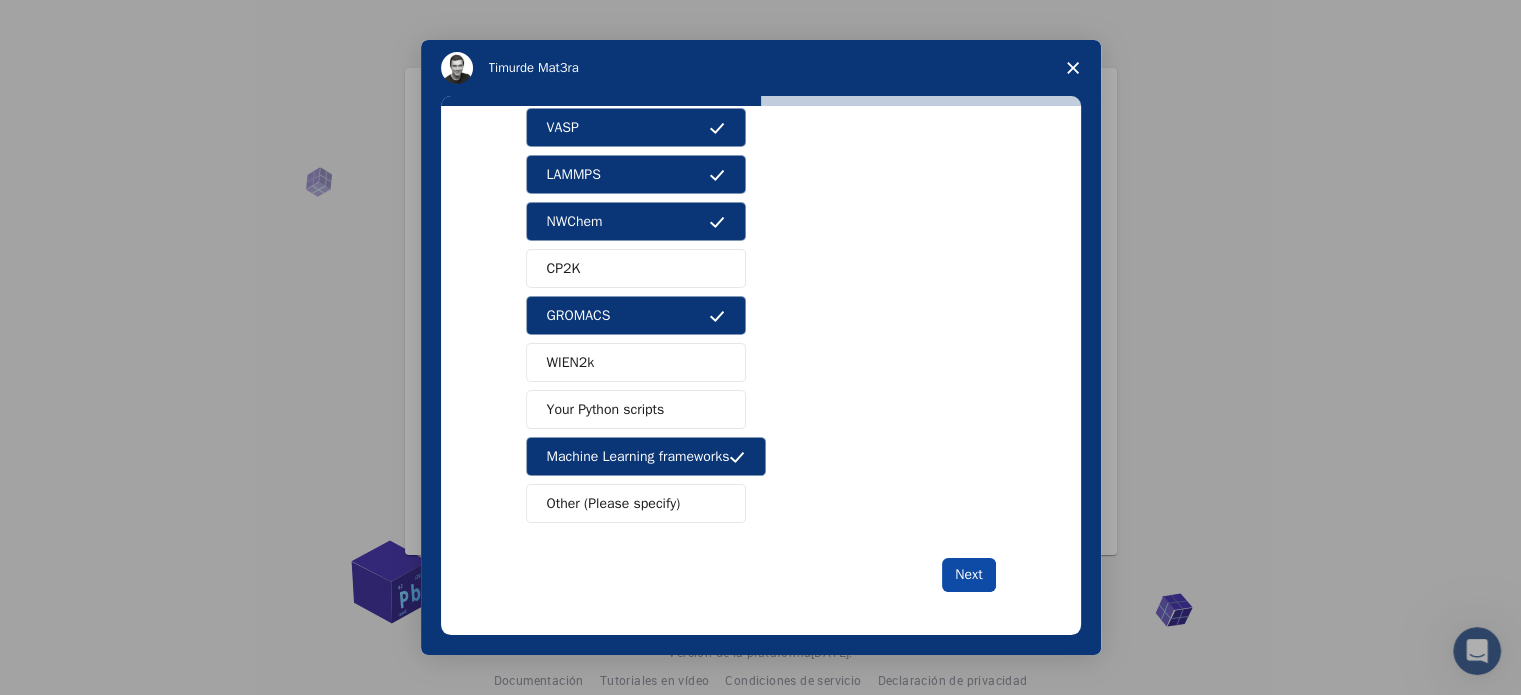 click on "Next" at bounding box center [968, 575] 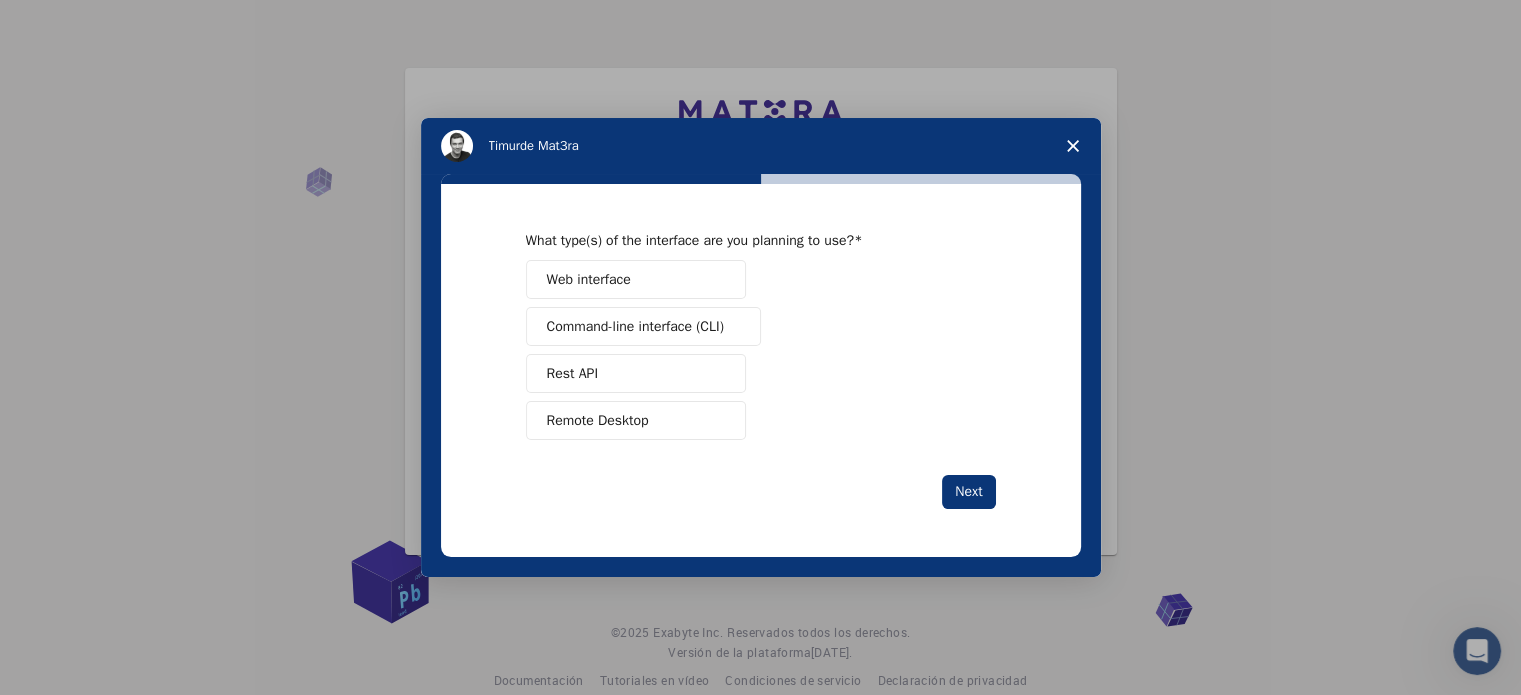 scroll, scrollTop: 0, scrollLeft: 0, axis: both 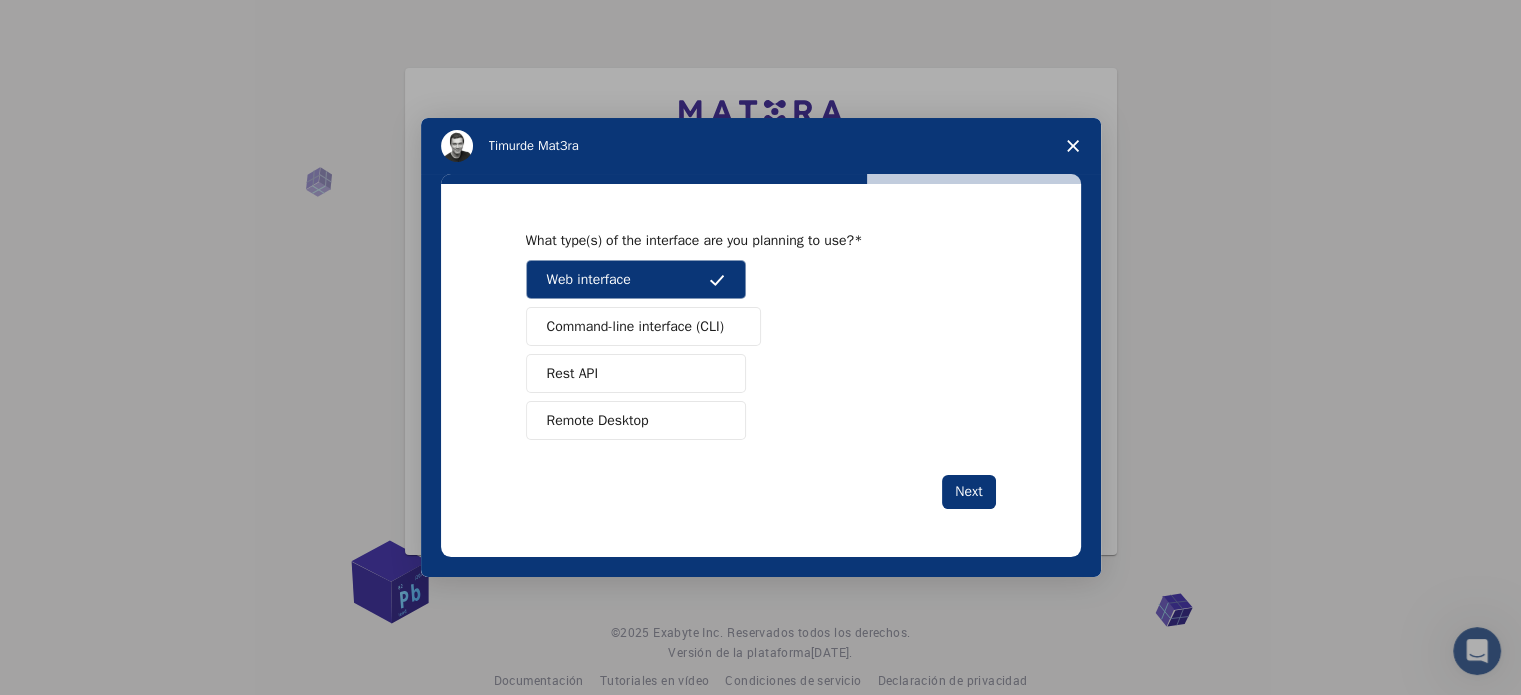 click on "Command-line interface (CLI)" at bounding box center (635, 326) 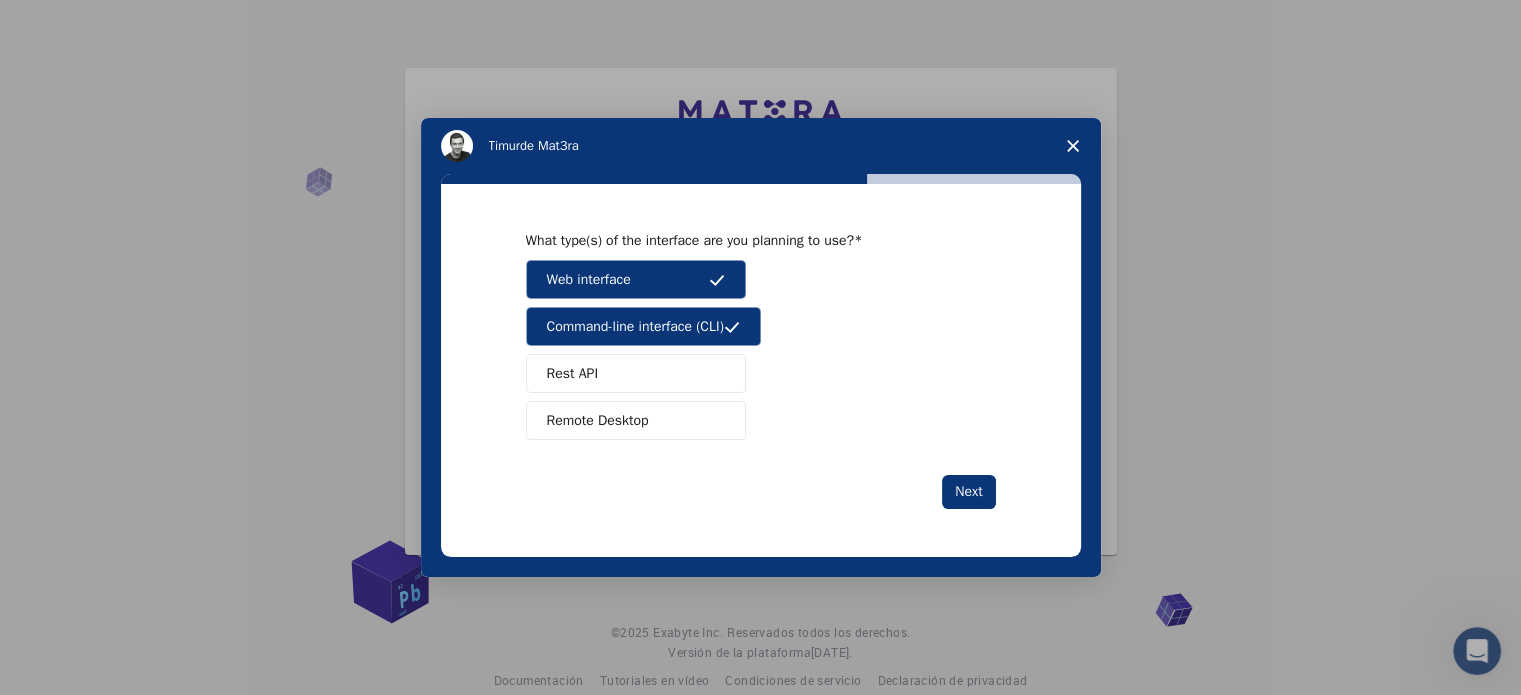 click on "What type(s) of the interface are you planning to use? Web interface Command-line interface (CLI) Rest API Remote Desktop Next" at bounding box center [761, 370] 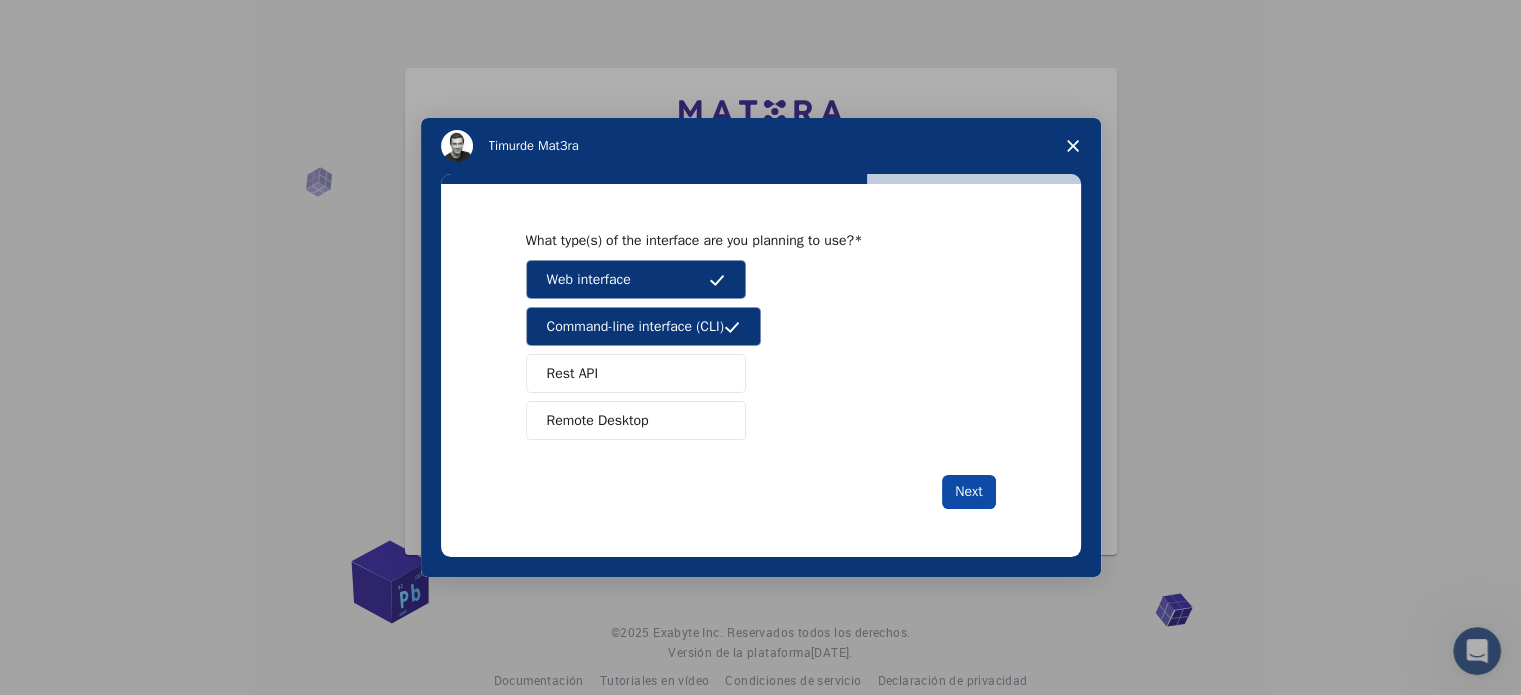click on "Next" at bounding box center (968, 492) 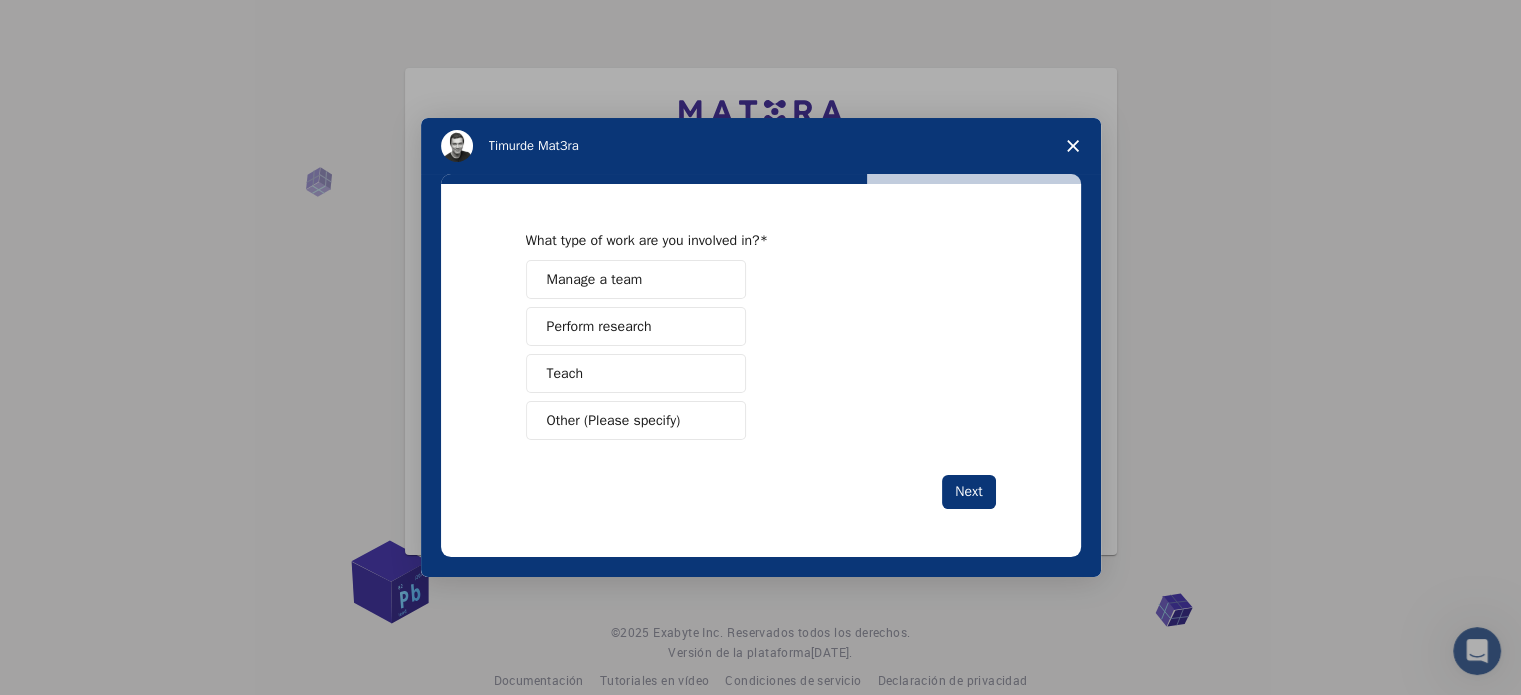 click on "Next" at bounding box center (968, 492) 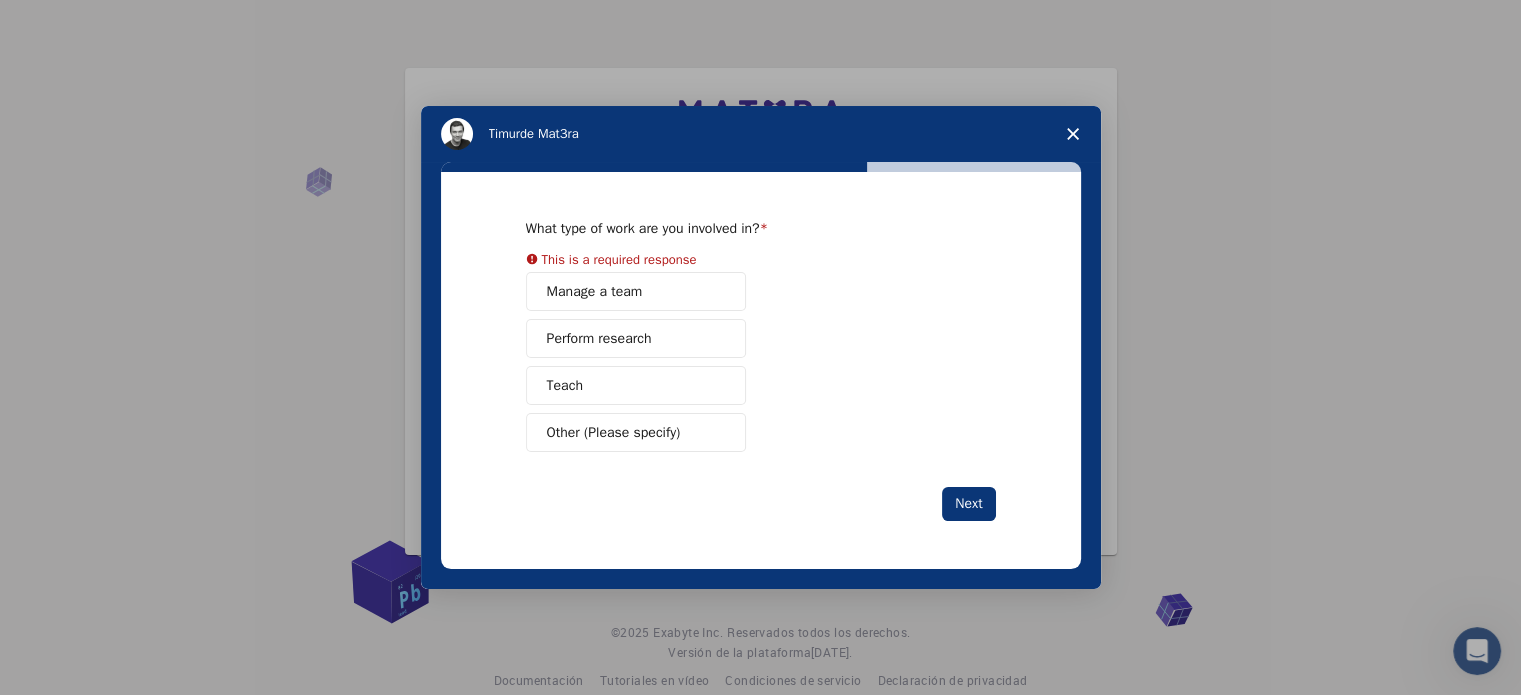 click on "Manage a team Perform research Teach Other (Please specify)" at bounding box center [761, 362] 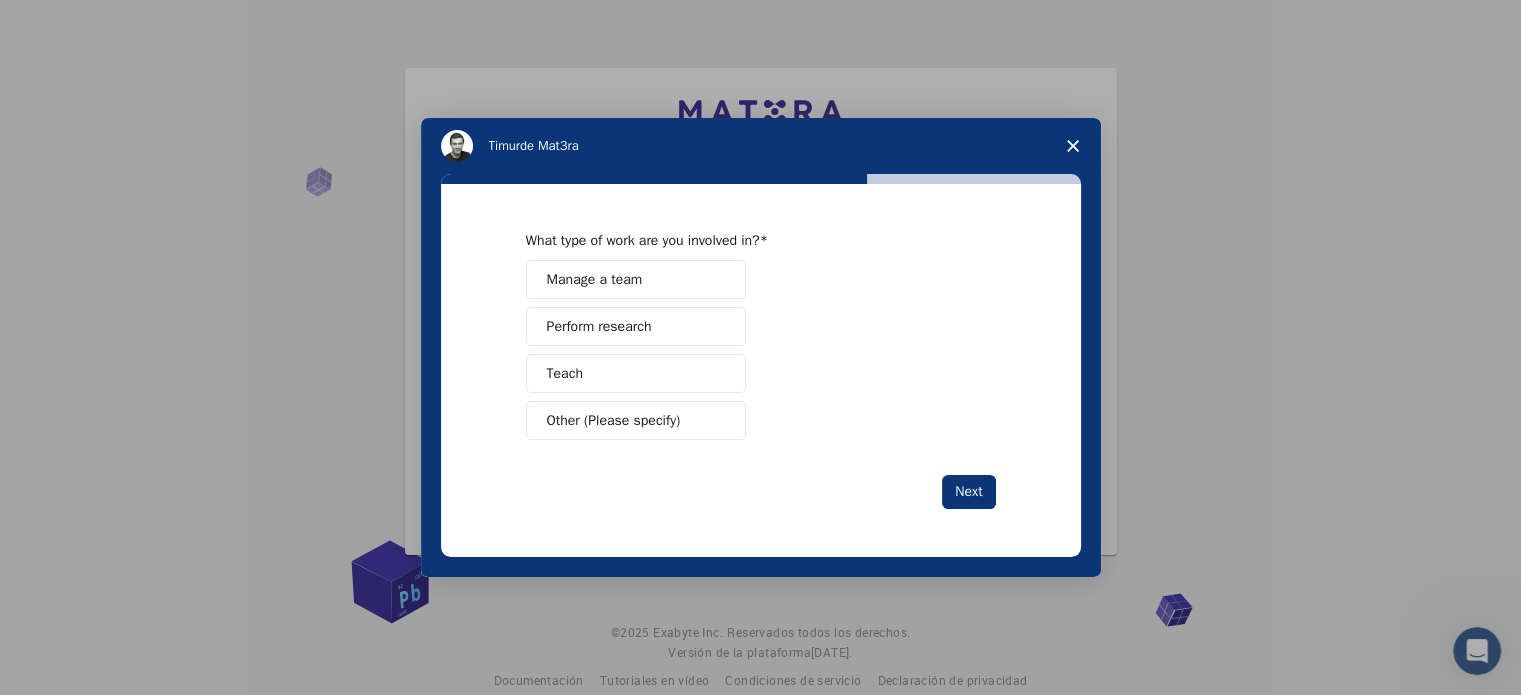 click on "Manage a team" at bounding box center [636, 279] 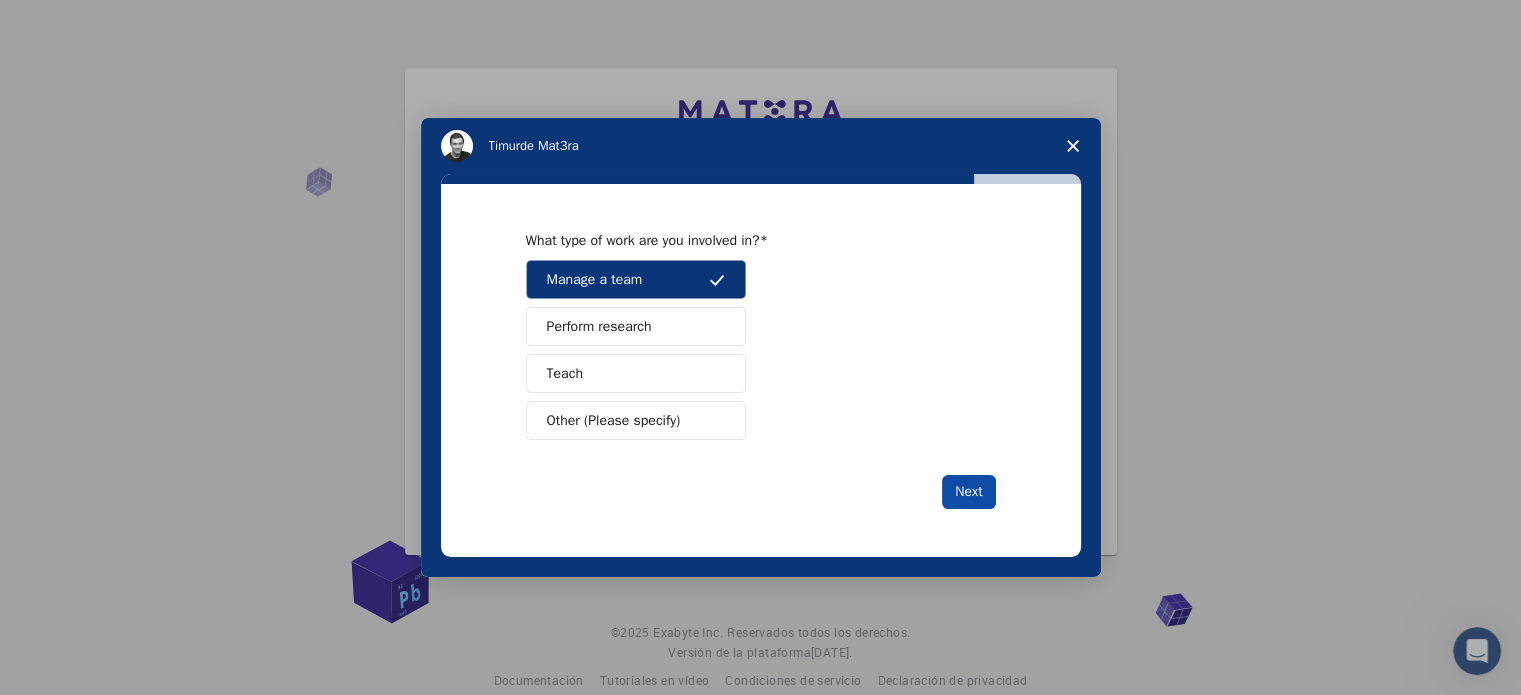 click on "Next" at bounding box center [968, 492] 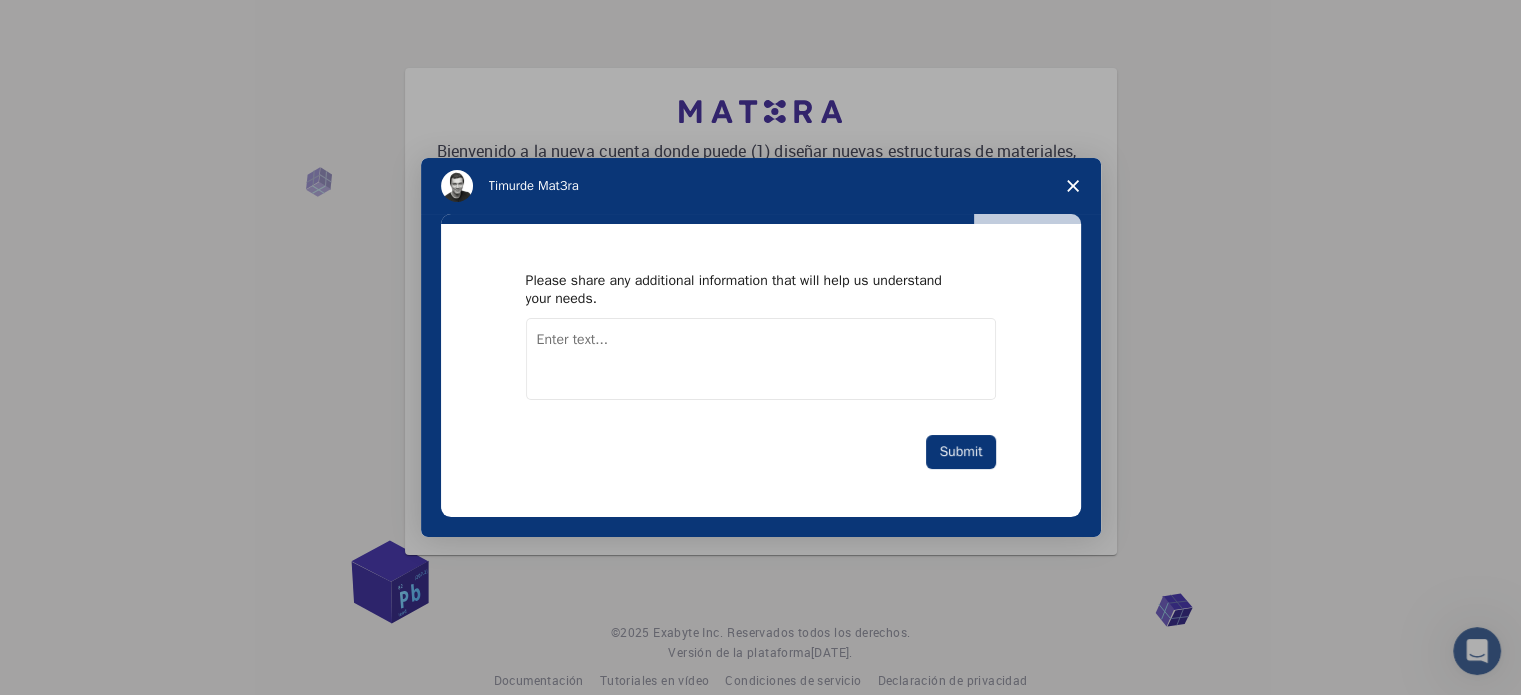 click at bounding box center (761, 359) 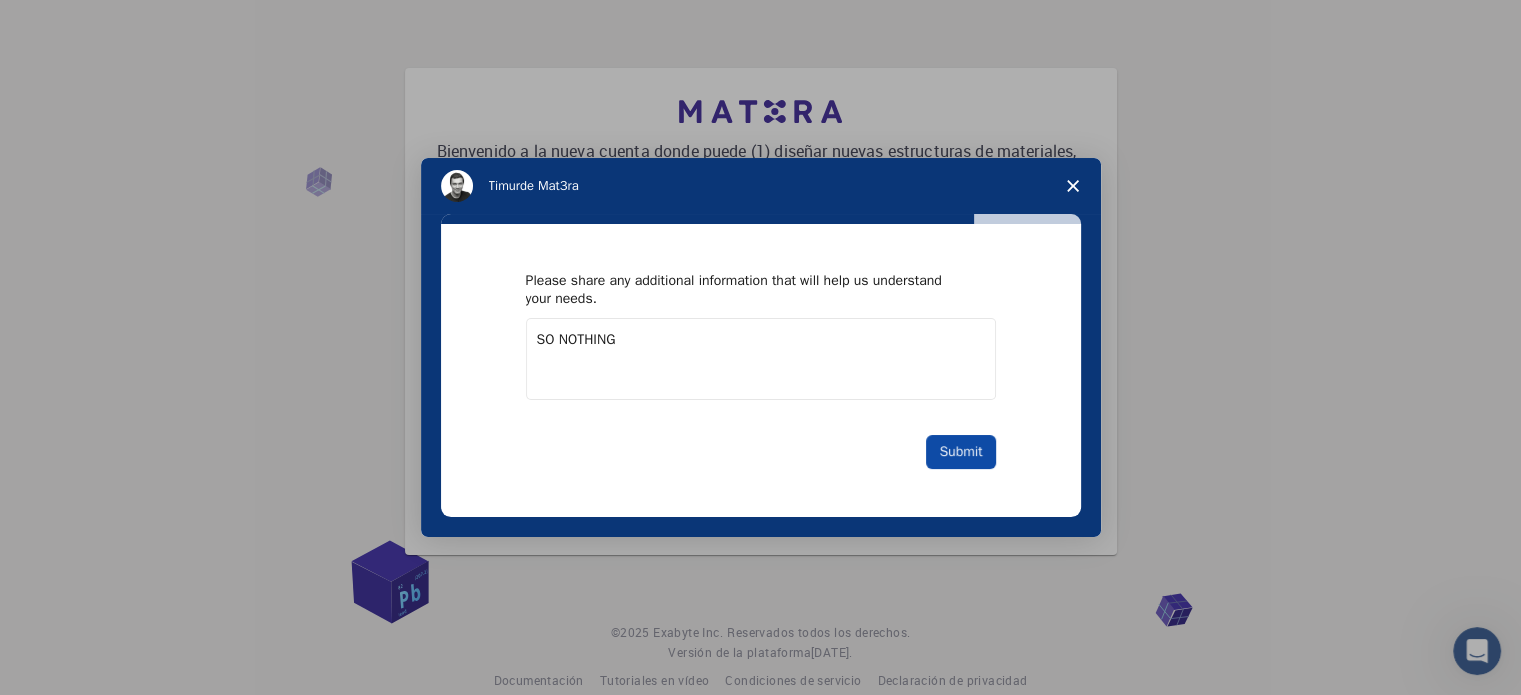type on "SO NOTHING" 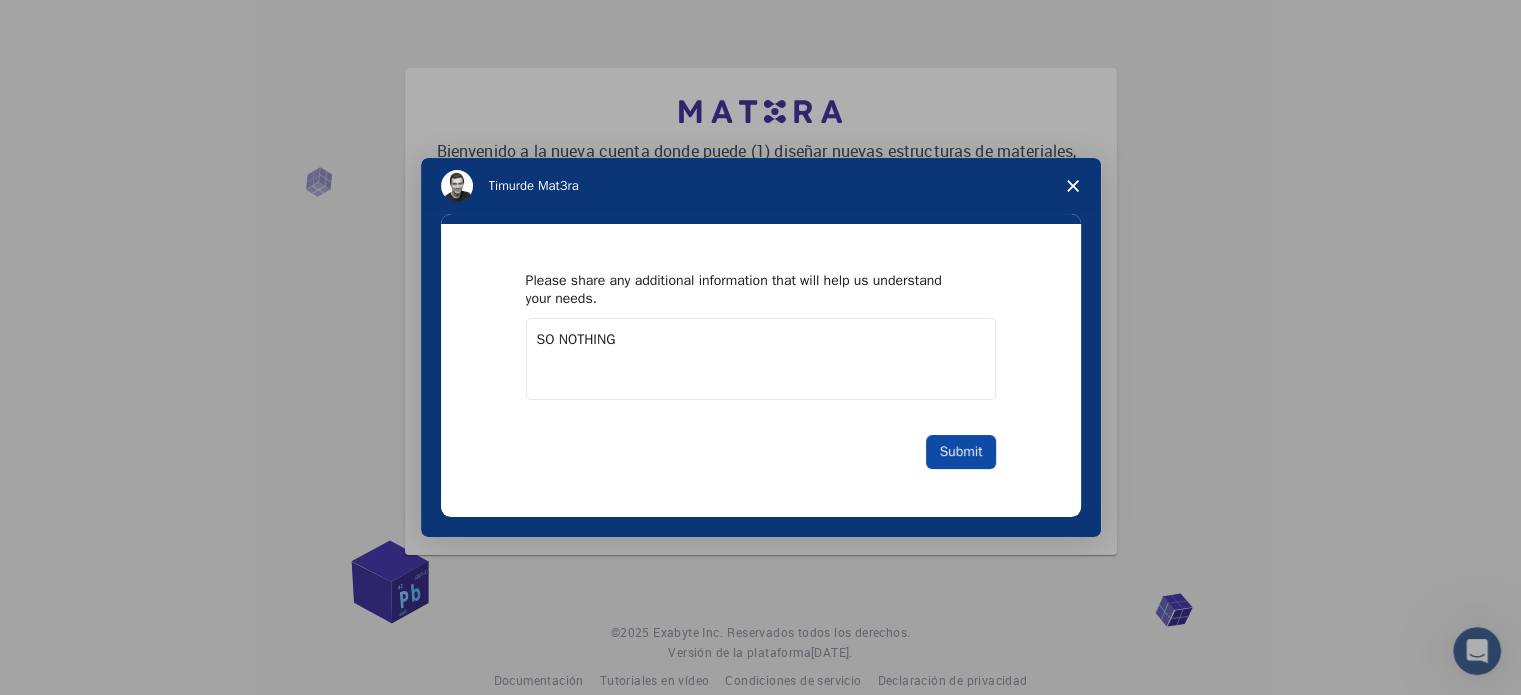 click on "Submit" at bounding box center [960, 452] 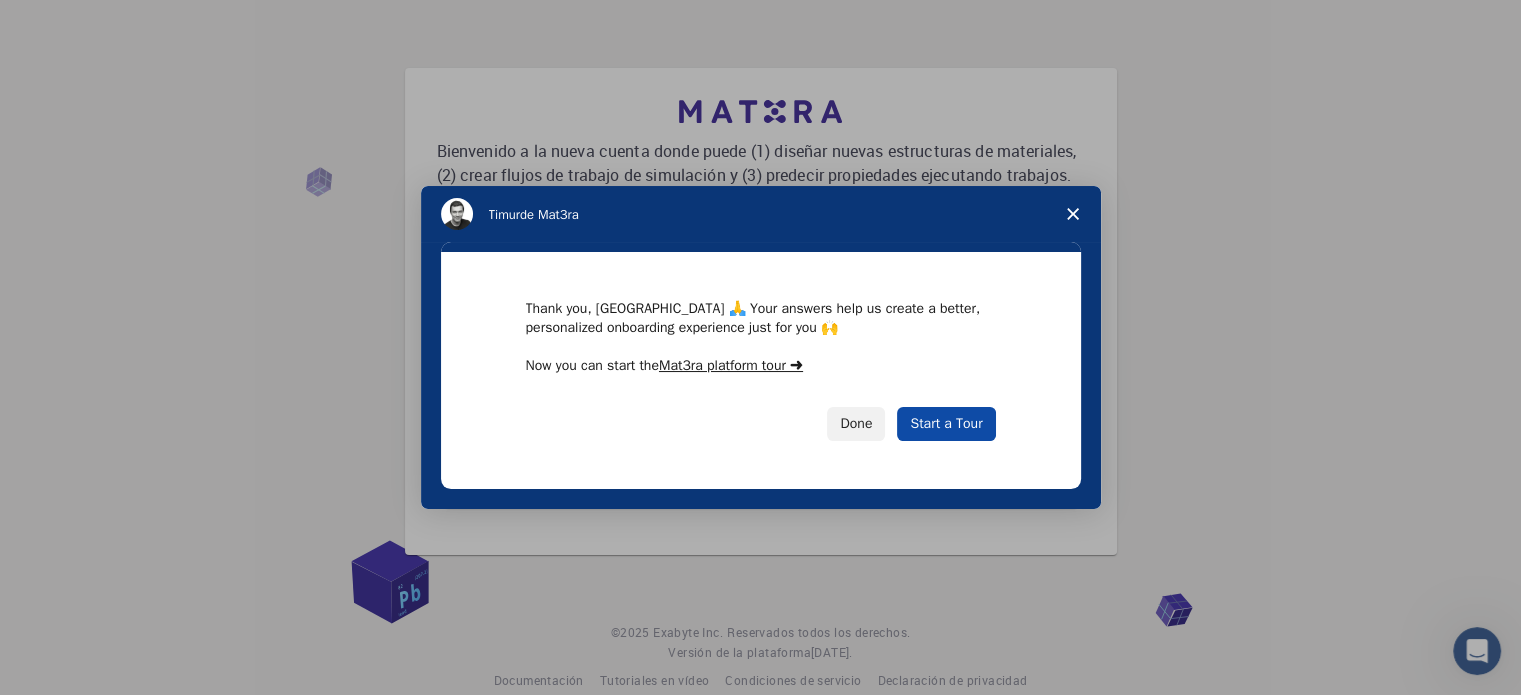 click on "Start a Tour" at bounding box center (946, 424) 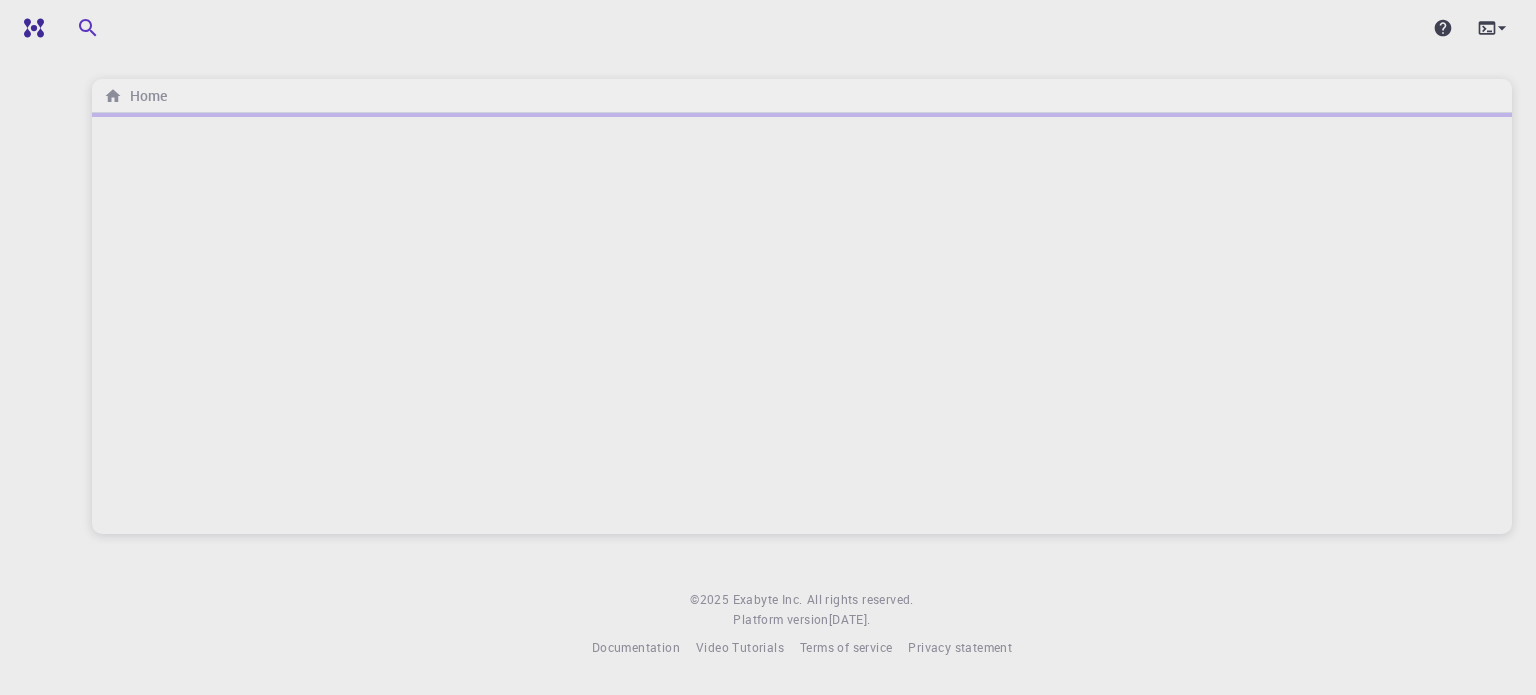 scroll, scrollTop: 0, scrollLeft: 0, axis: both 